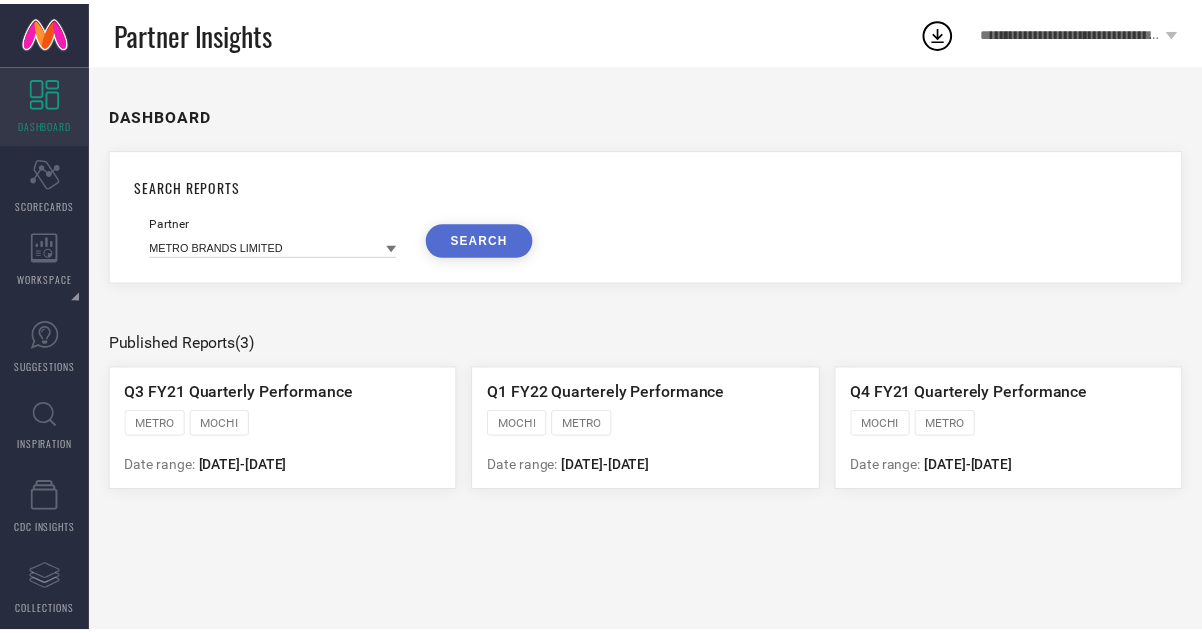 scroll, scrollTop: 0, scrollLeft: 0, axis: both 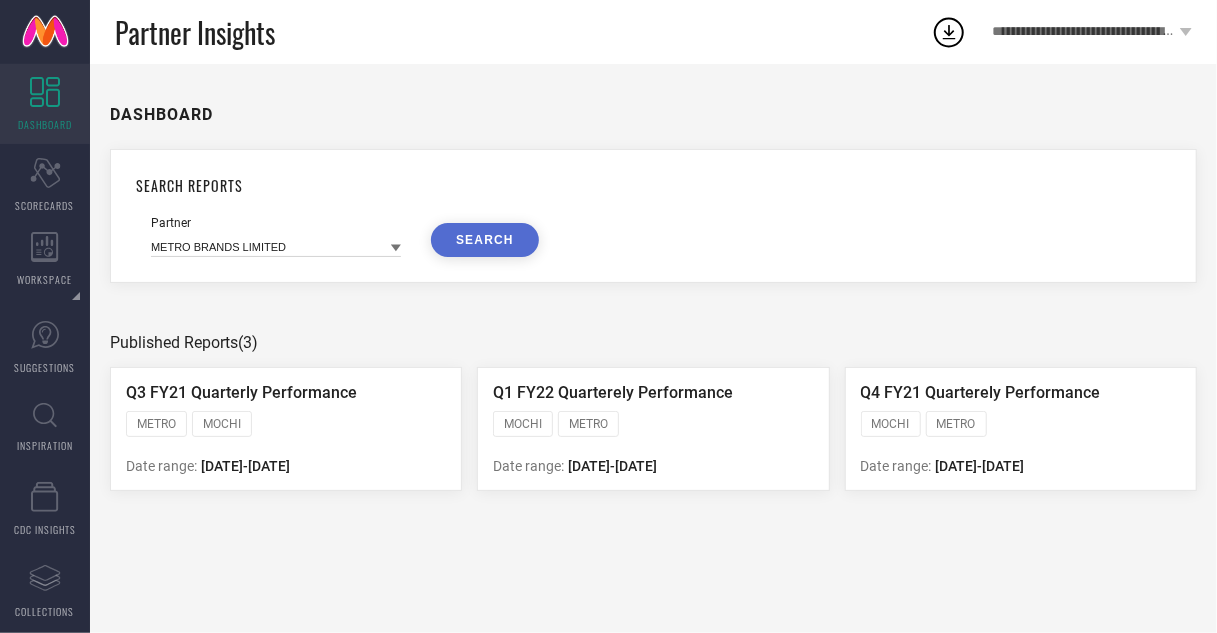 click on "DASHBOARD SEARCH REPORTS Partner METRO BRANDS LIMITED SEARCH Published Reports (3) Q3 FY21 Quarterly Performance METRO MOCHI Date range:   [DATE]  -  [DATE] Q1 FY22 Quarterely Performance  MOCHI METRO Date range:   [DATE]  -  [DATE] Q4 FY21 Quarterely Performance  MOCHI METRO Date range:   [DATE]  -  [DATE]" at bounding box center [653, 348] 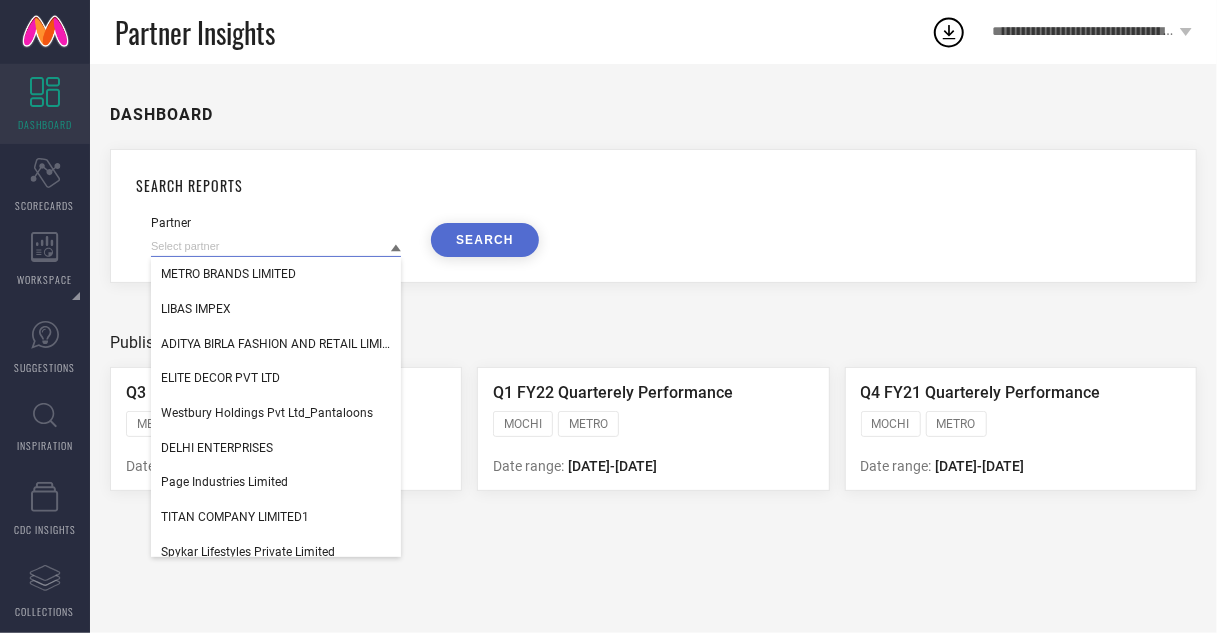 click at bounding box center (276, 246) 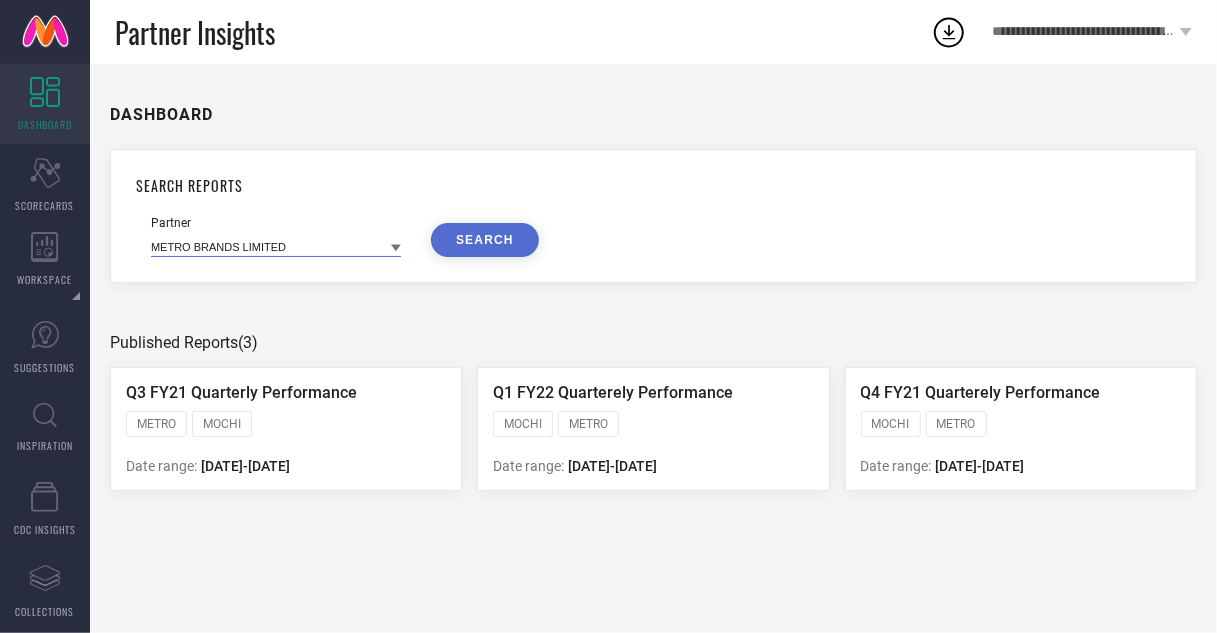 click at bounding box center (276, 246) 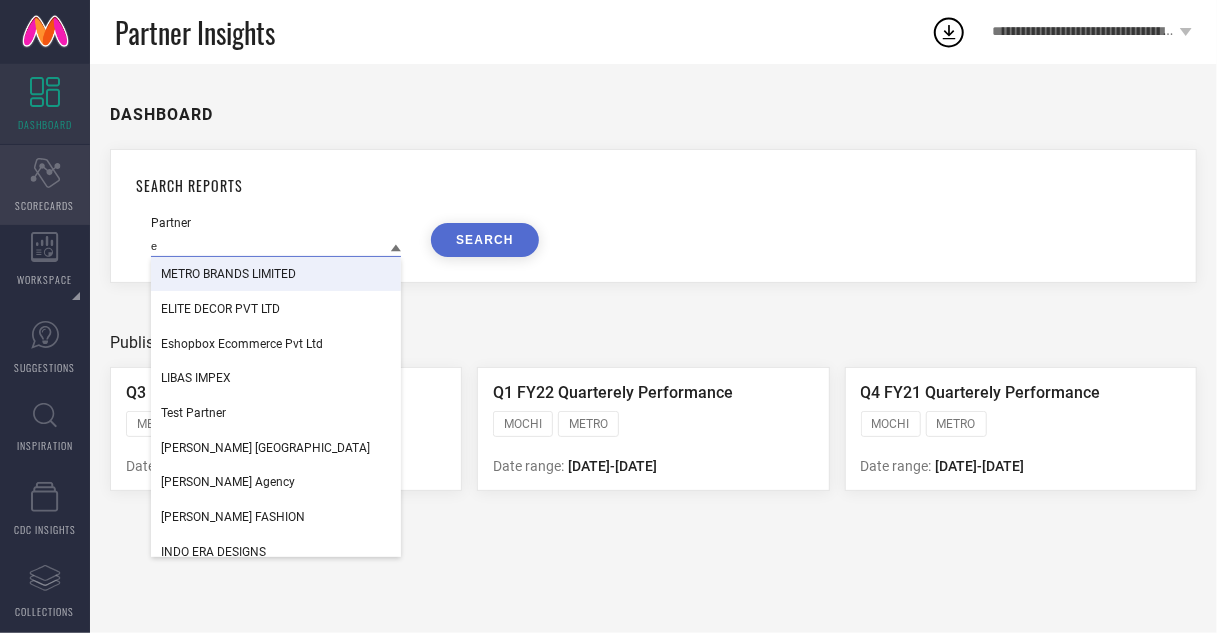 type on "e" 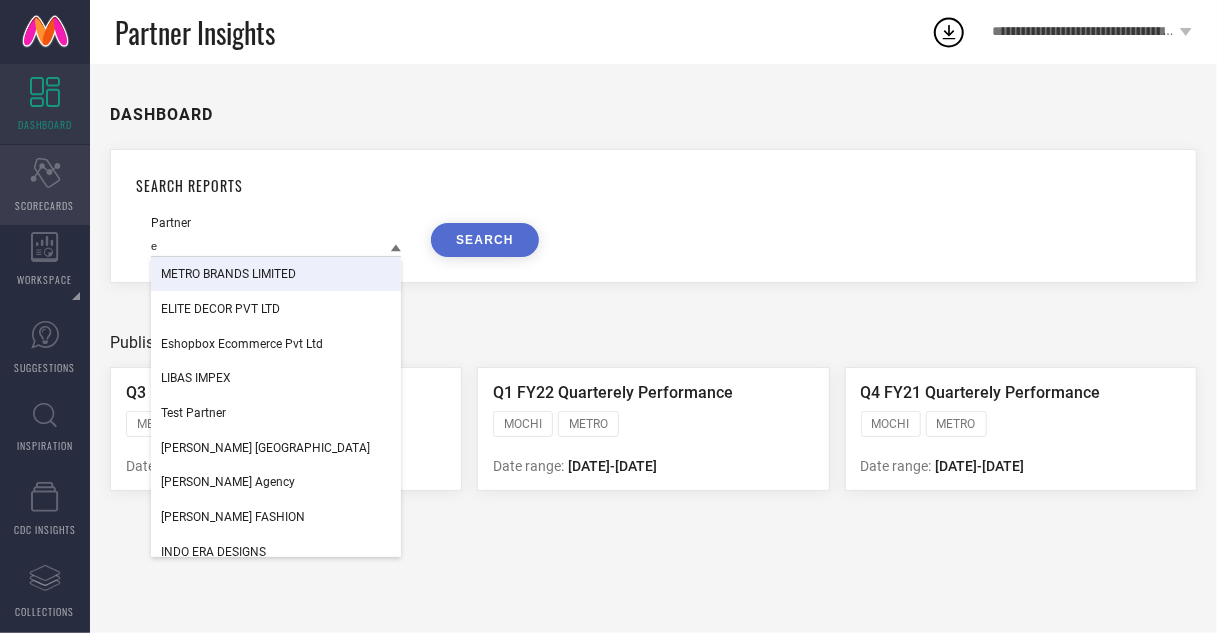 click on "Scorecard" 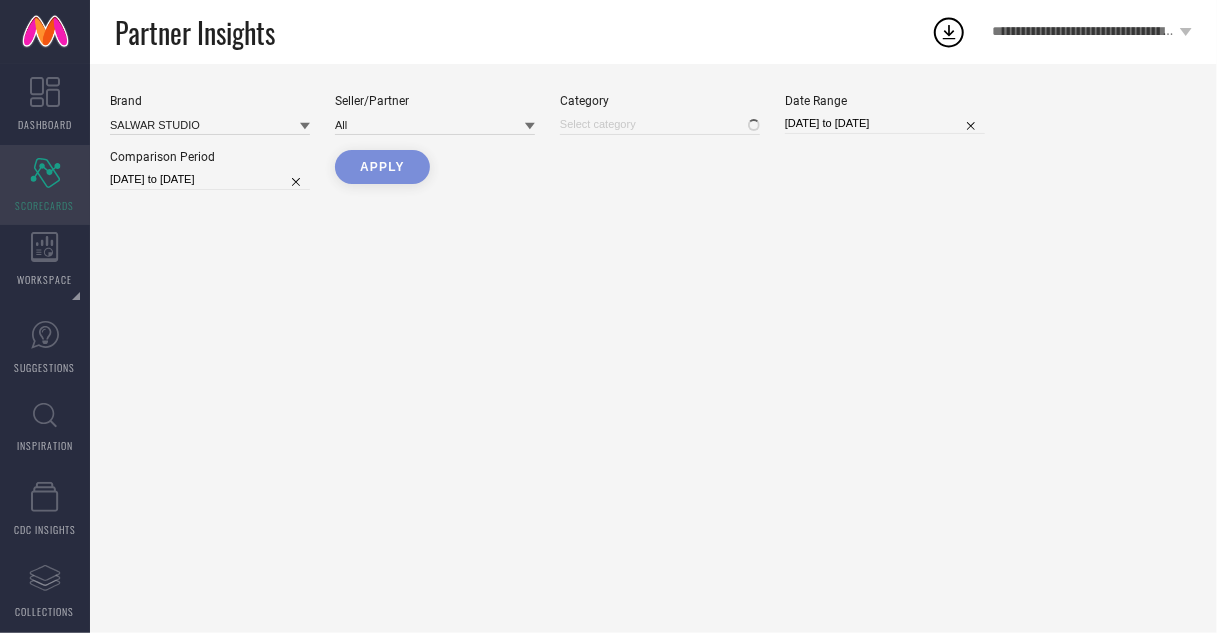 type on "All" 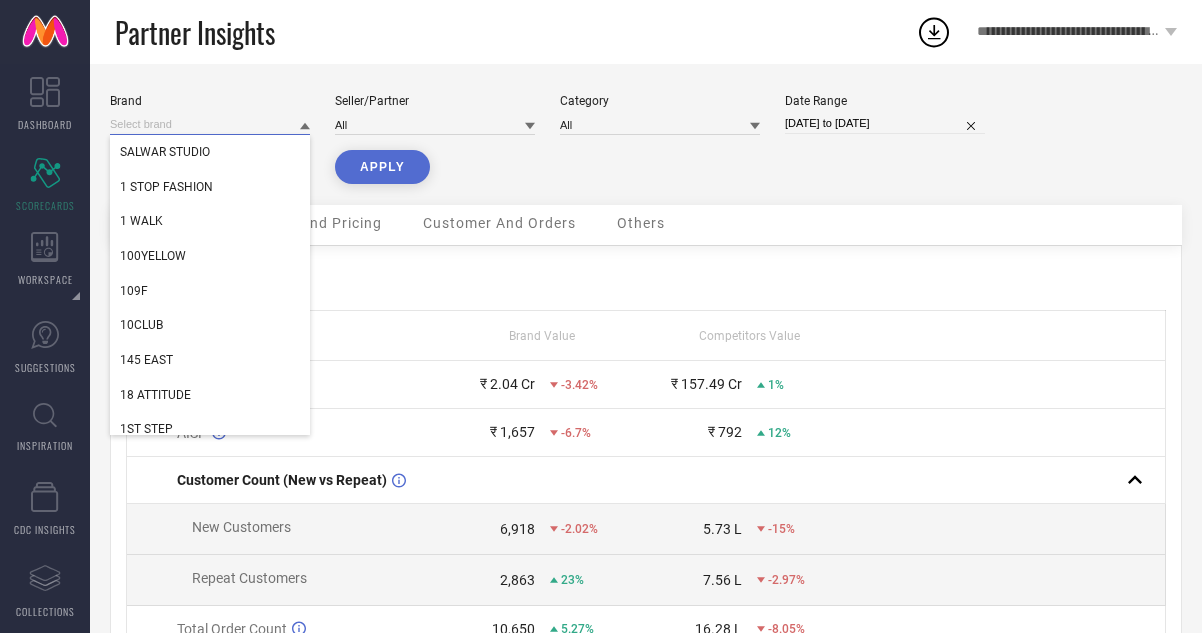 click at bounding box center (210, 124) 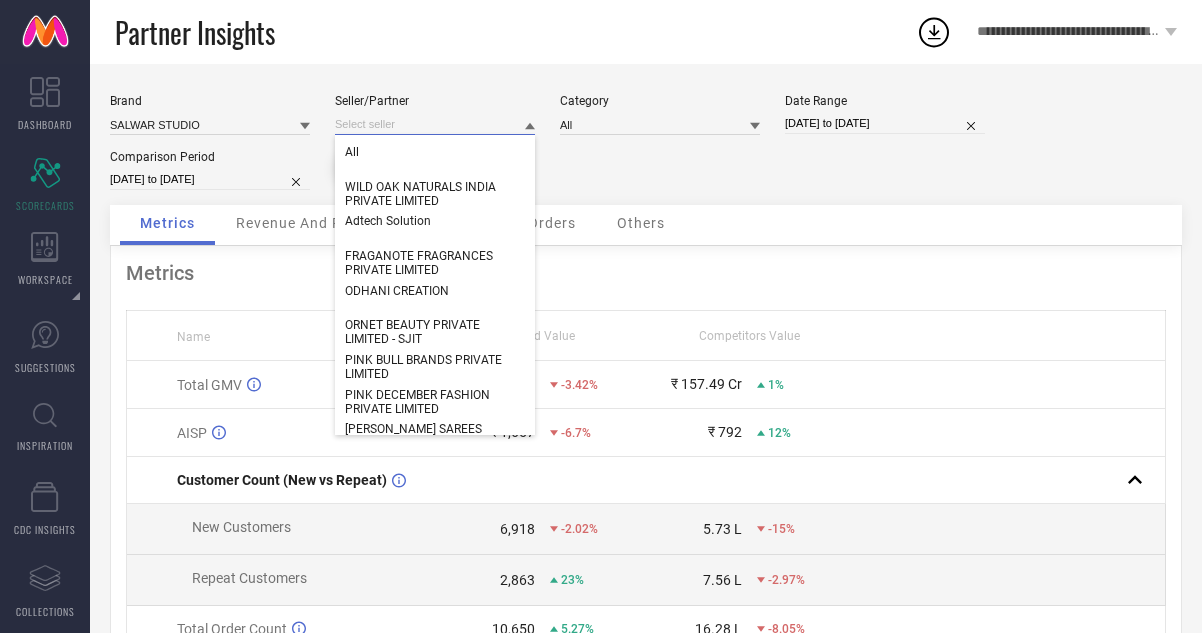 click at bounding box center [435, 124] 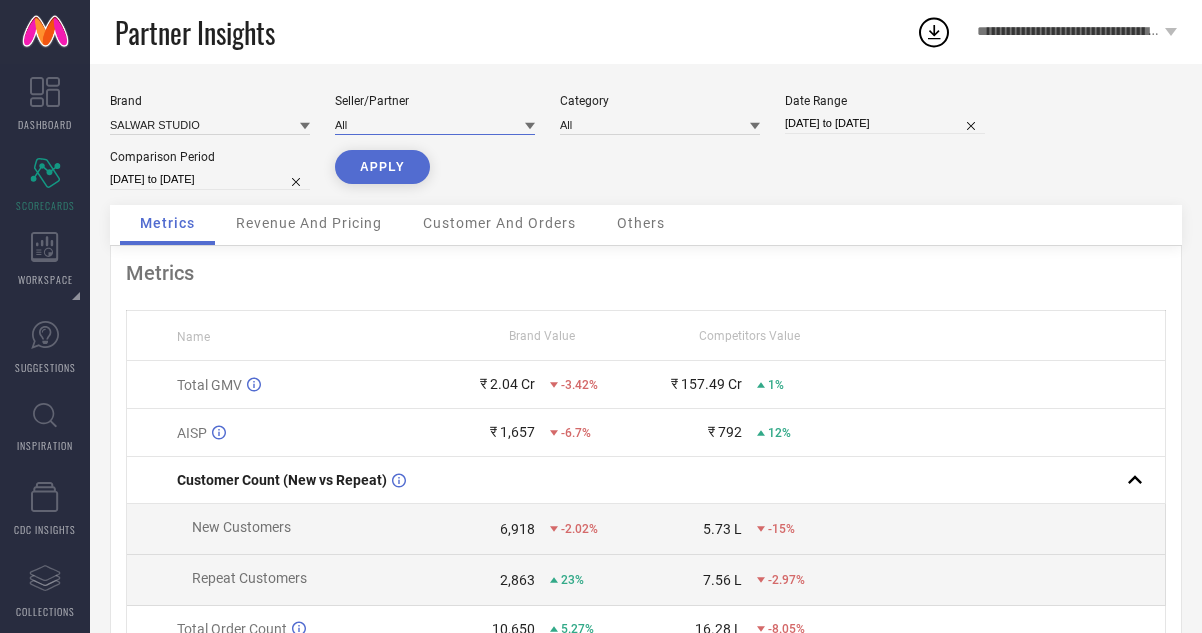 click at bounding box center [435, 124] 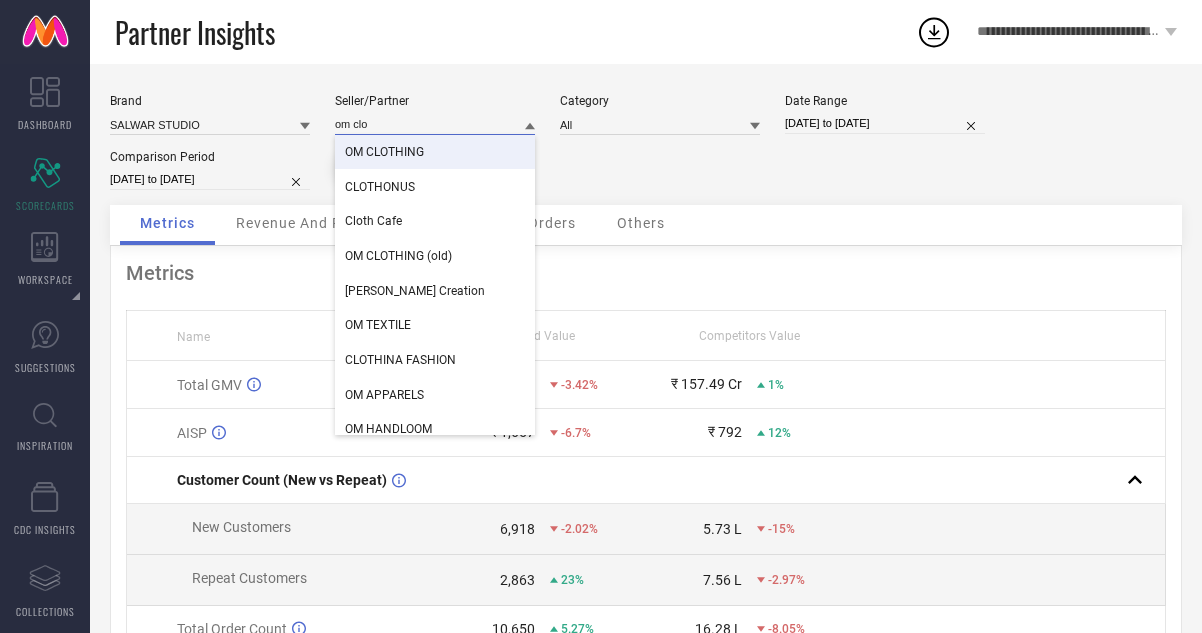 type on "om clo" 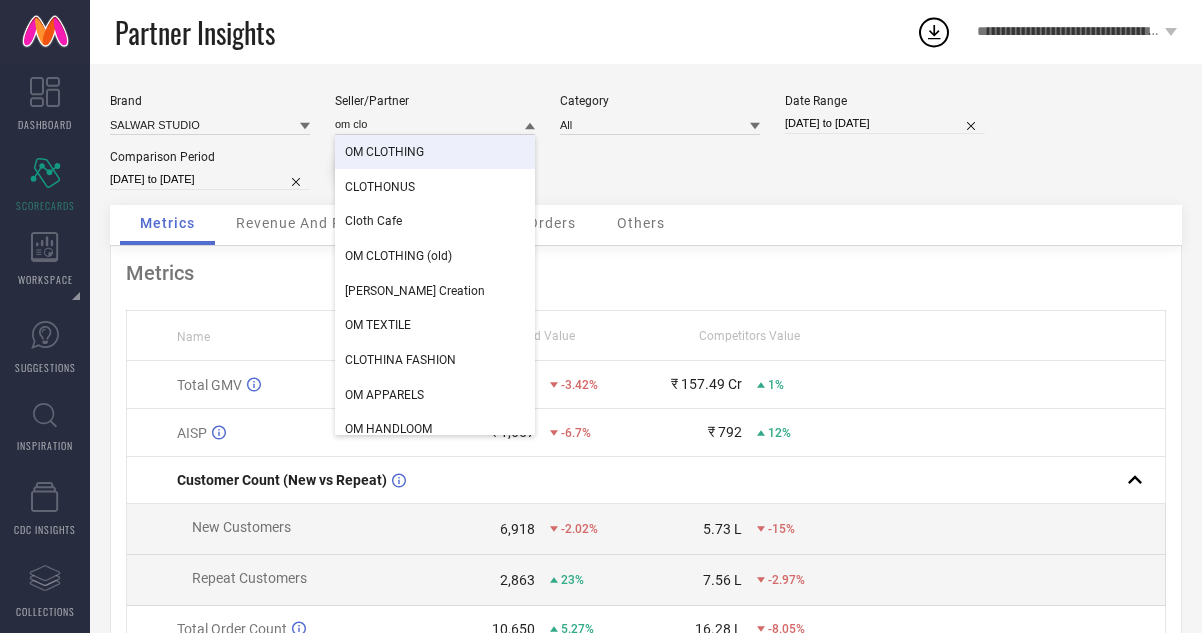 click on "OM CLOTHING" at bounding box center [435, 152] 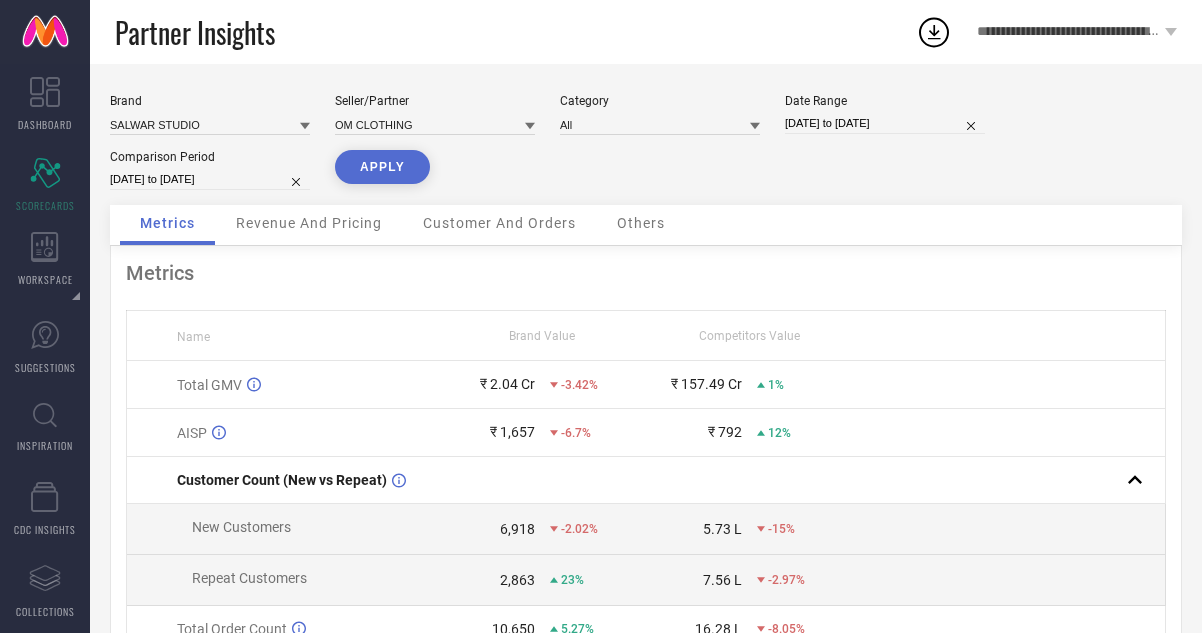 click on "Brand SALWAR STUDIO Seller/Partner OM CLOTHING Category All Date Range [DATE] to [DATE] Comparison Period [DATE] to [DATE] APPLY" at bounding box center (646, 149) 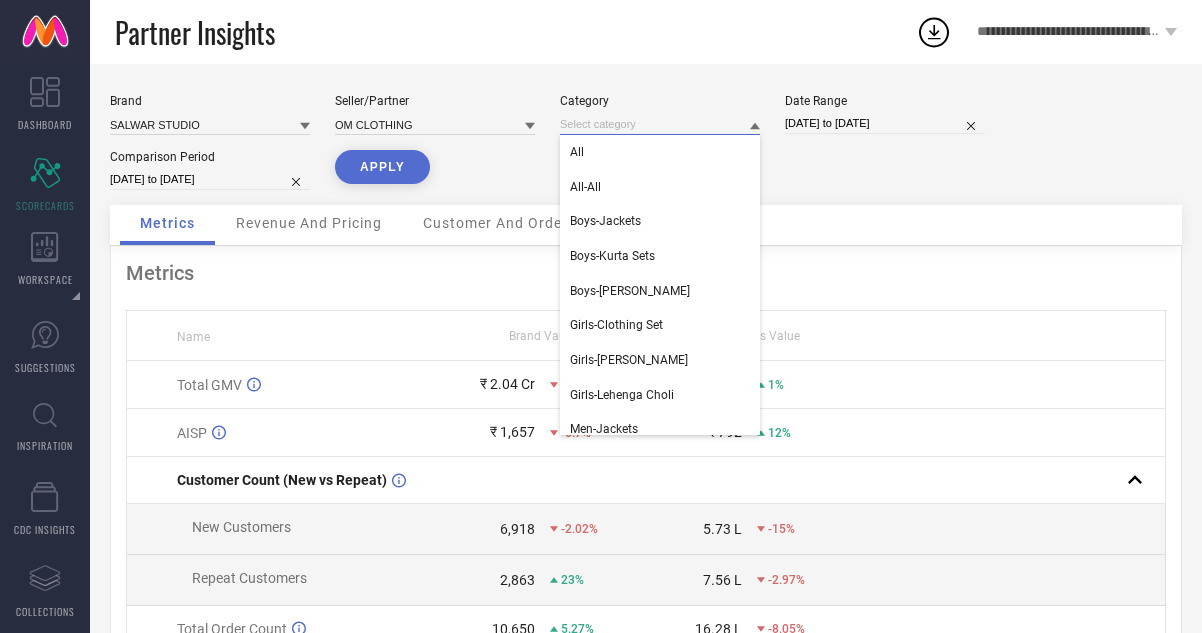 click at bounding box center (660, 124) 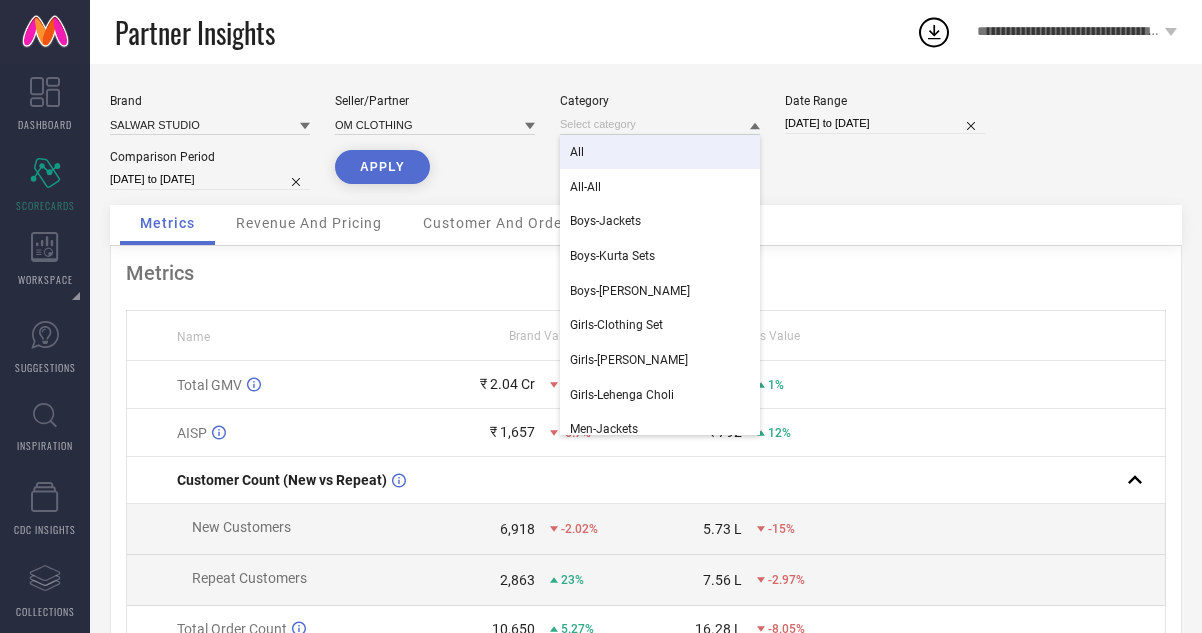 click on "All" at bounding box center (660, 152) 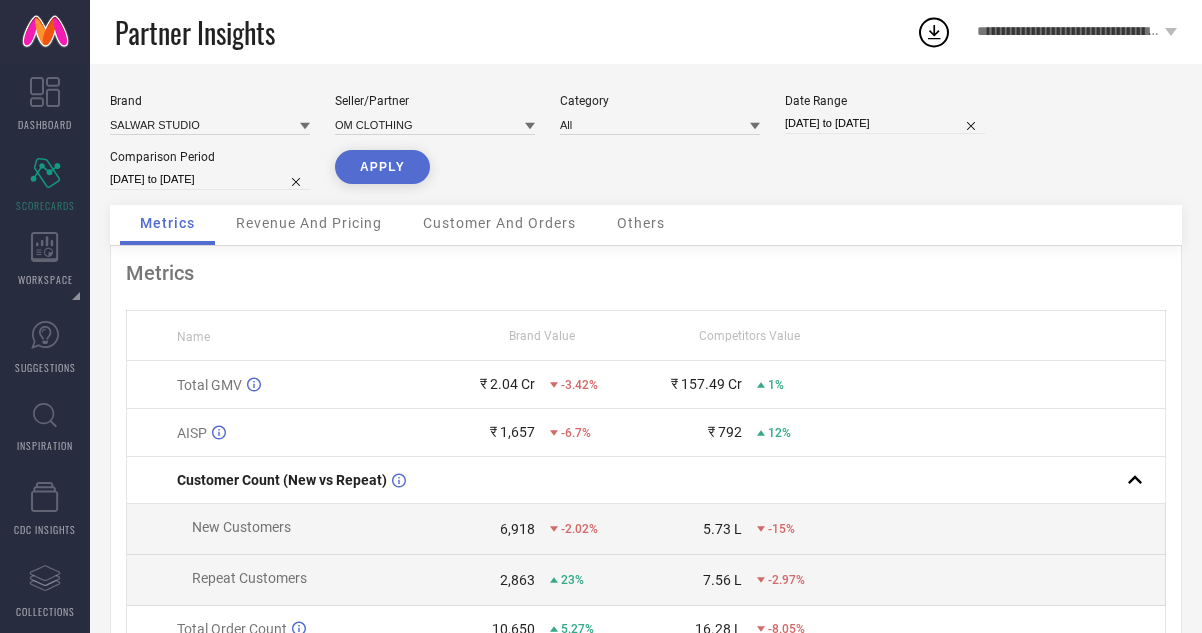 select on "3" 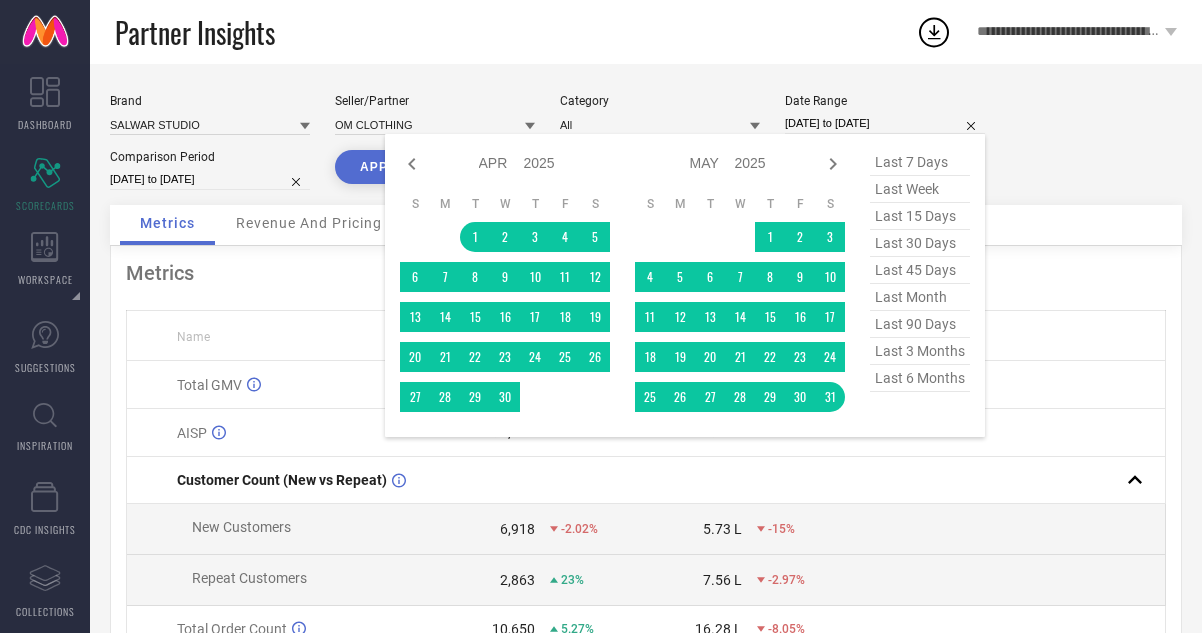 click on "[DATE] to [DATE]" at bounding box center (885, 123) 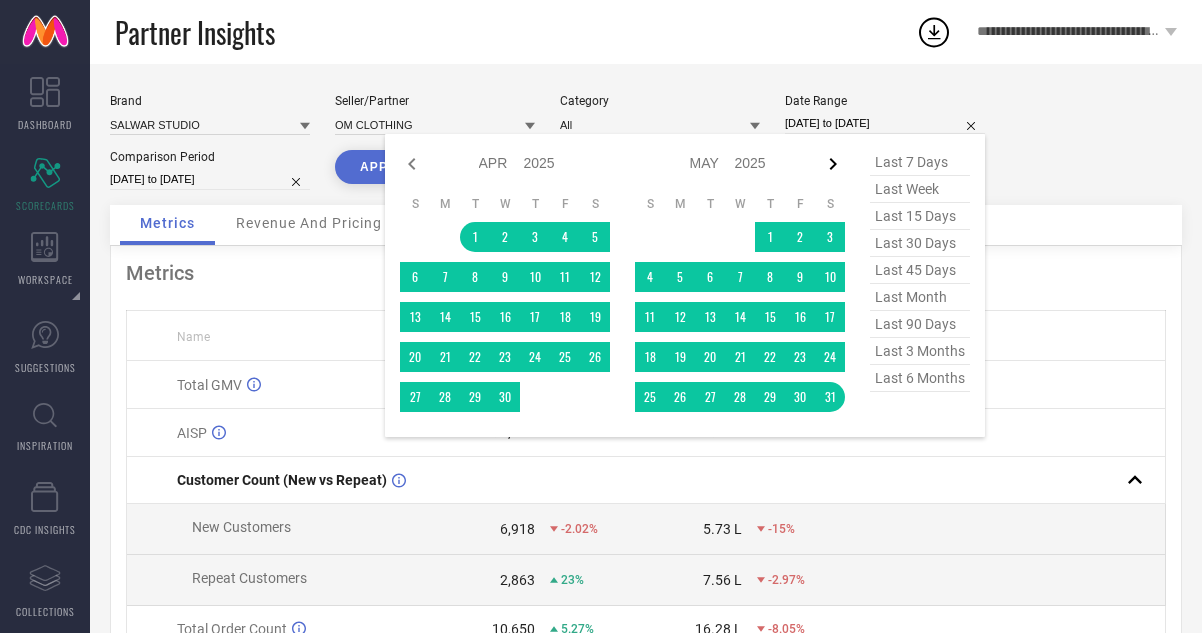 click 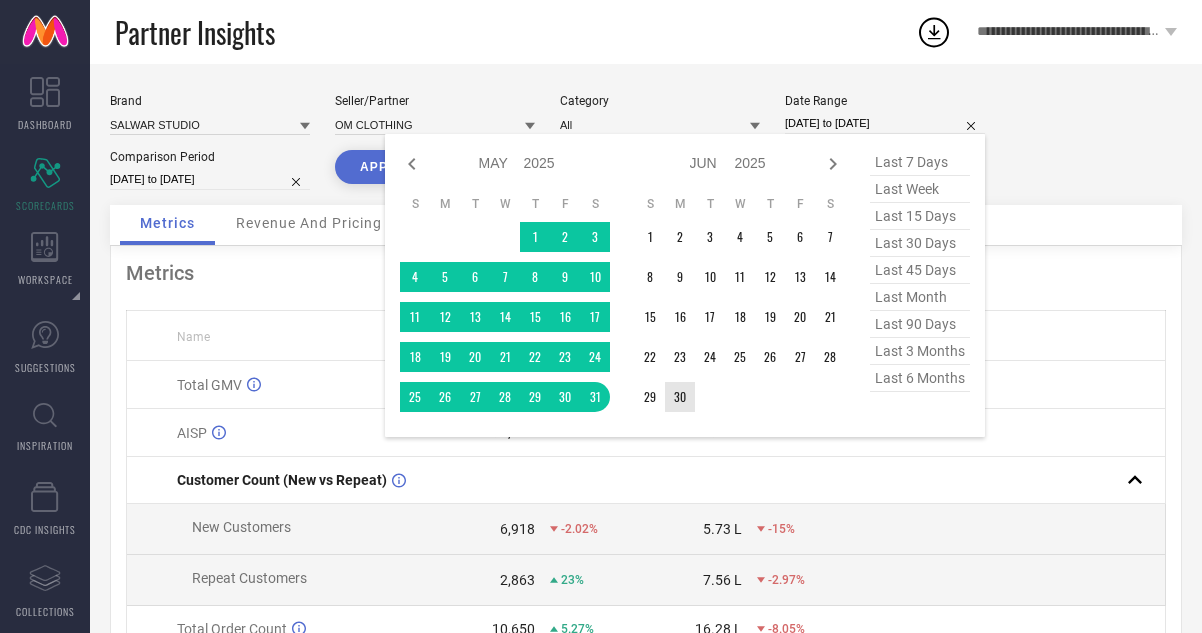type on "After [DATE]" 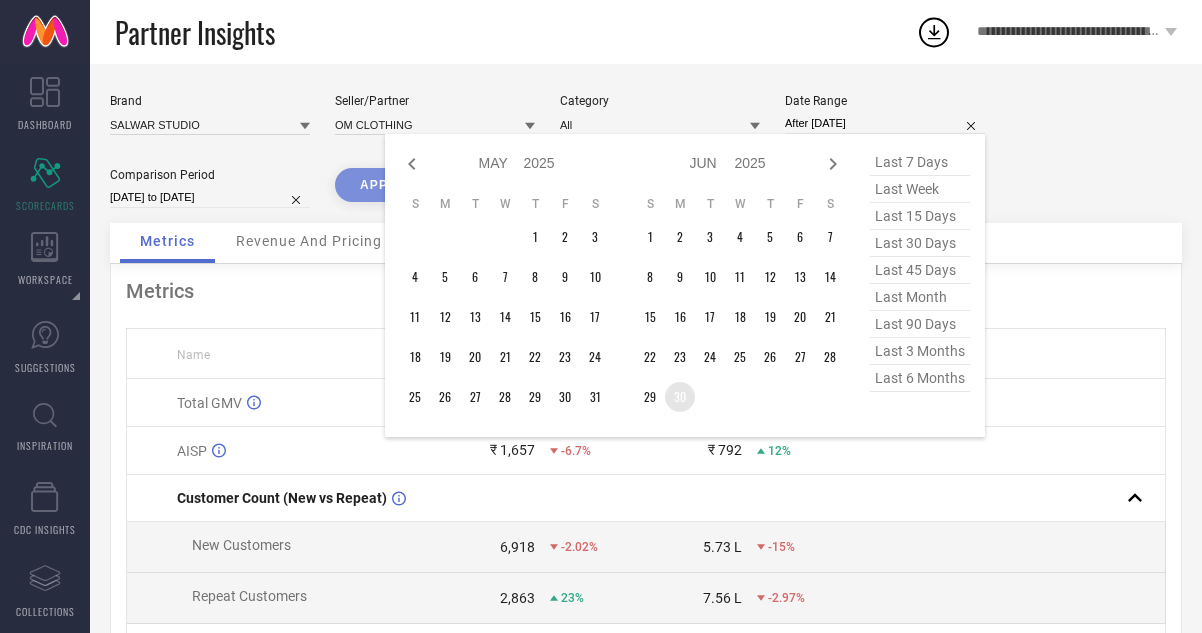 click on "30" at bounding box center (680, 397) 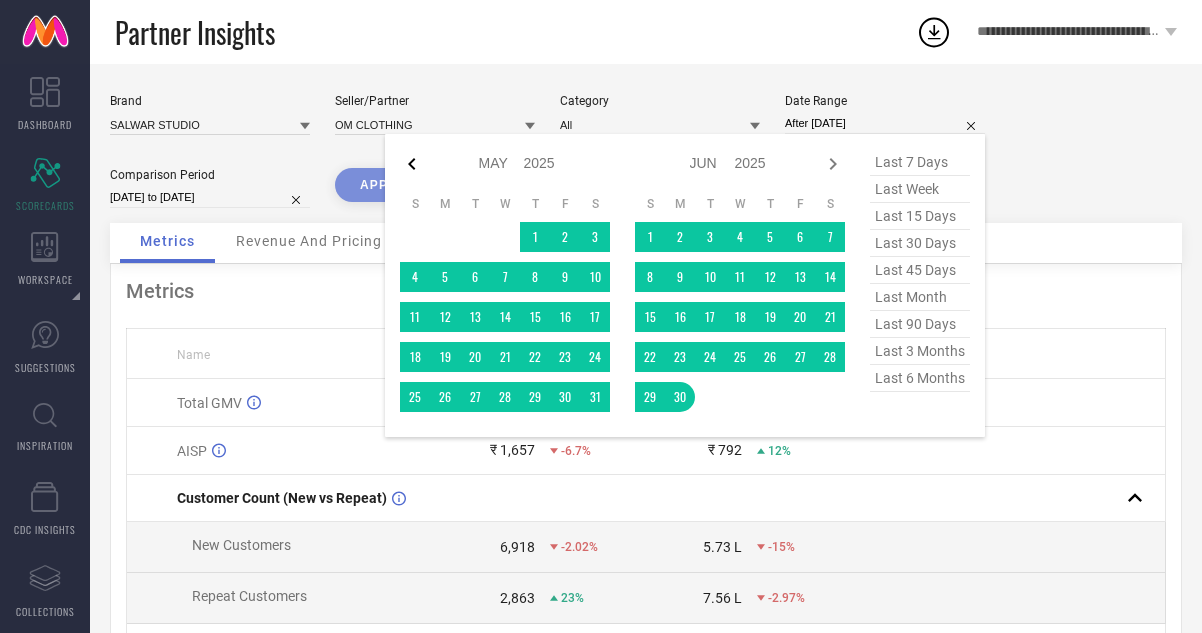 click 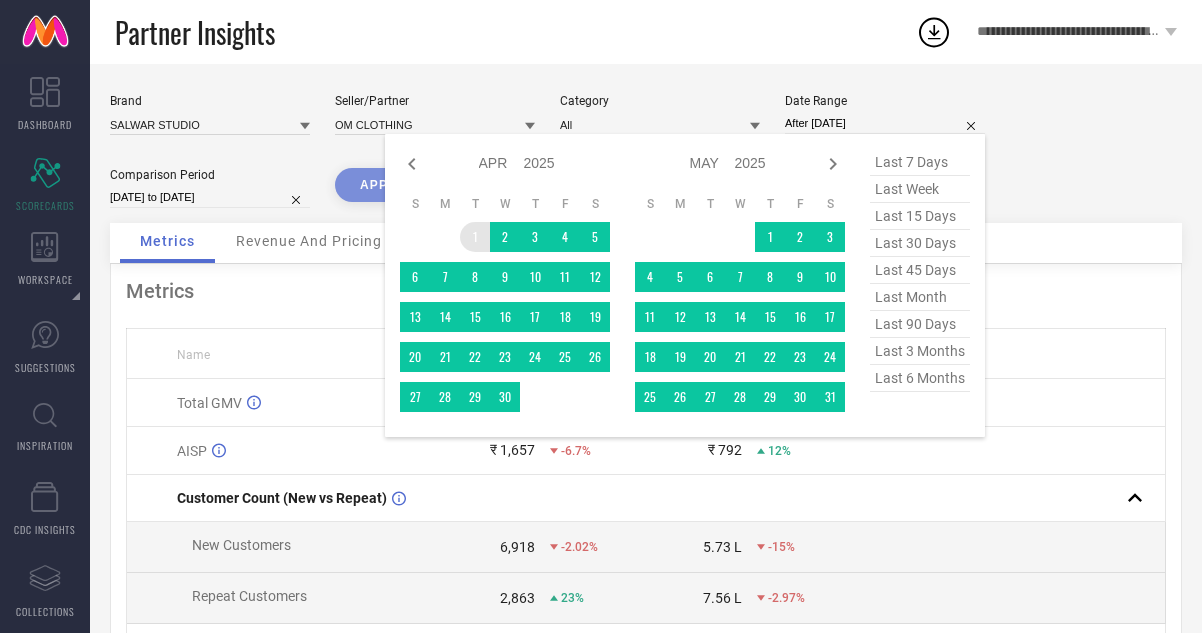 type on "[DATE] to [DATE]" 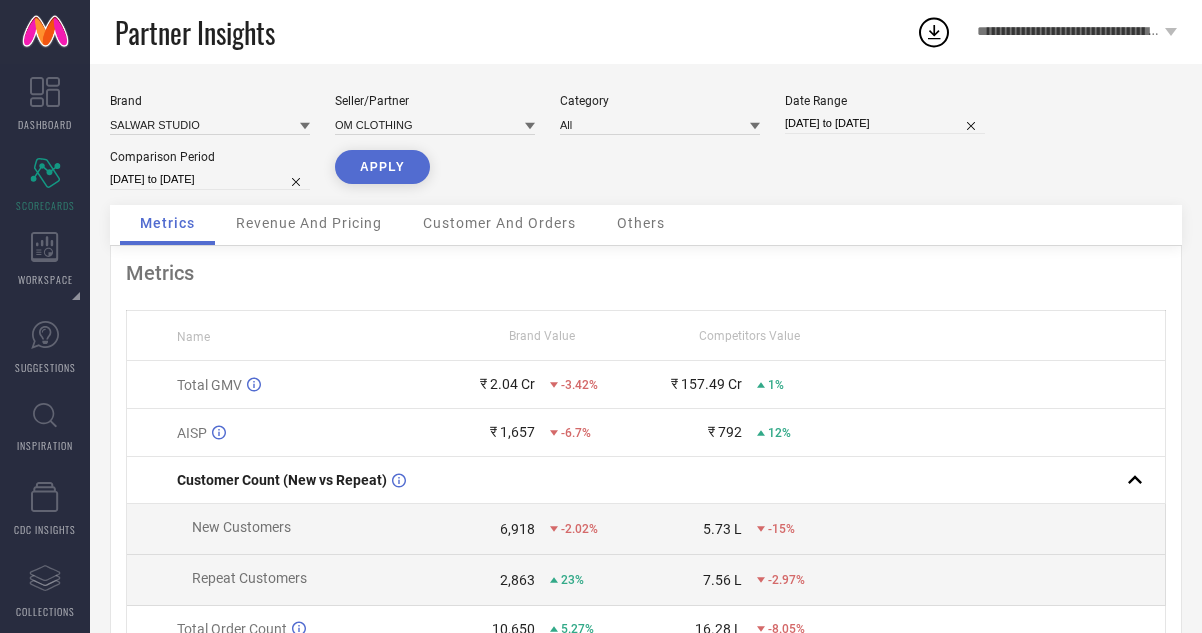 click on "Date Range [DATE] to [DATE]" at bounding box center [885, 114] 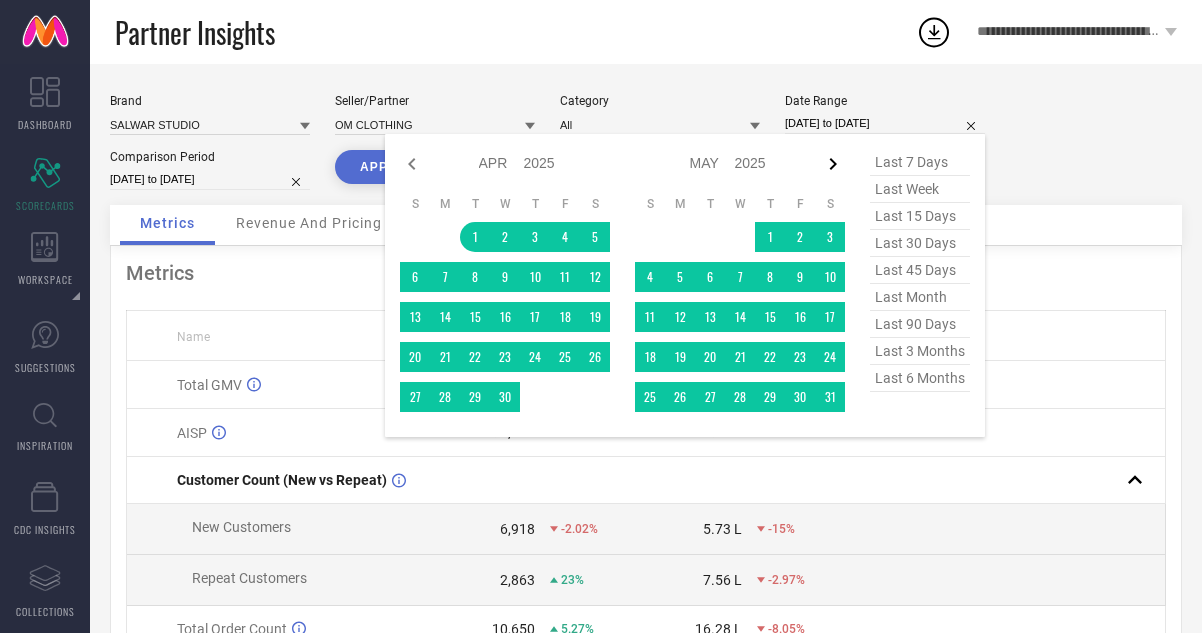 click 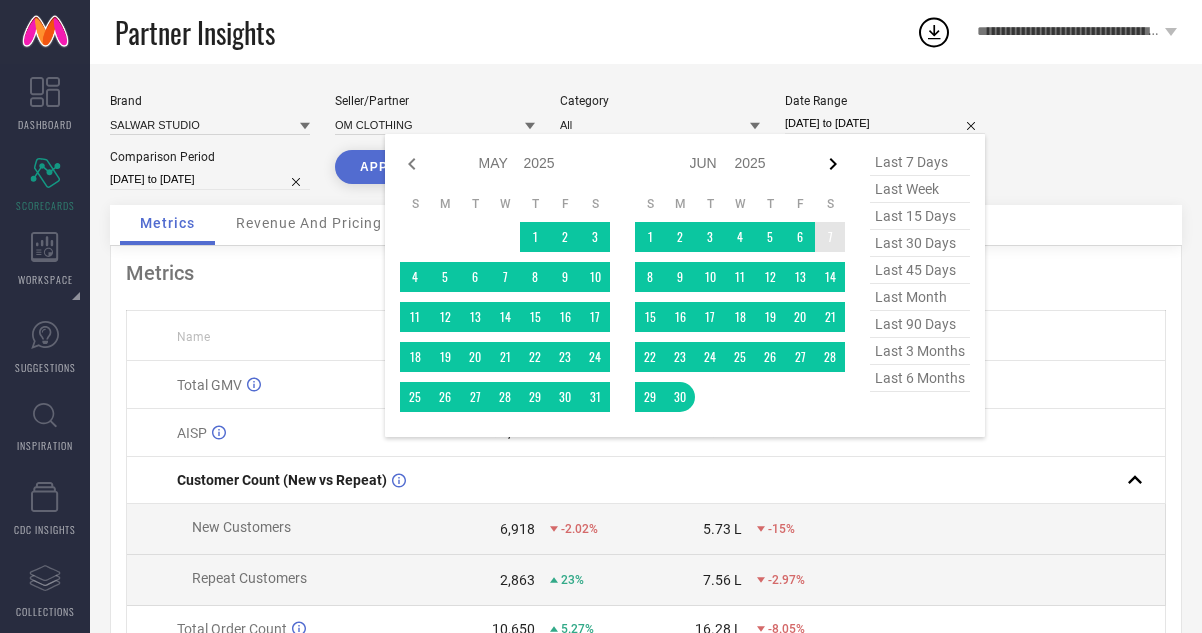 click 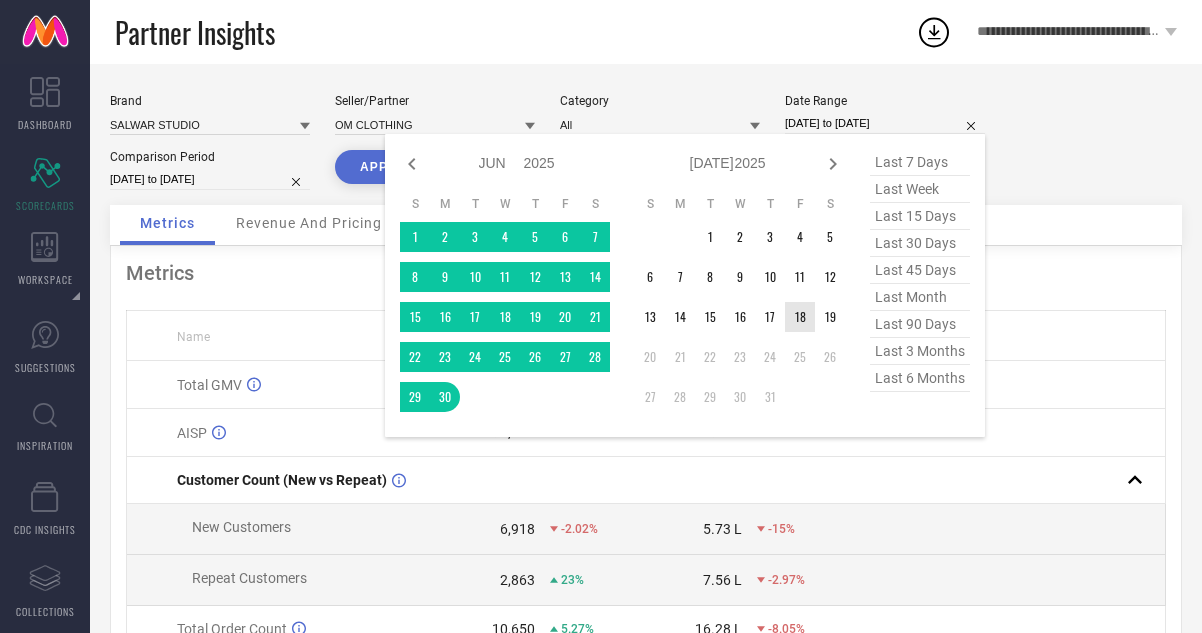 type on "After [DATE]" 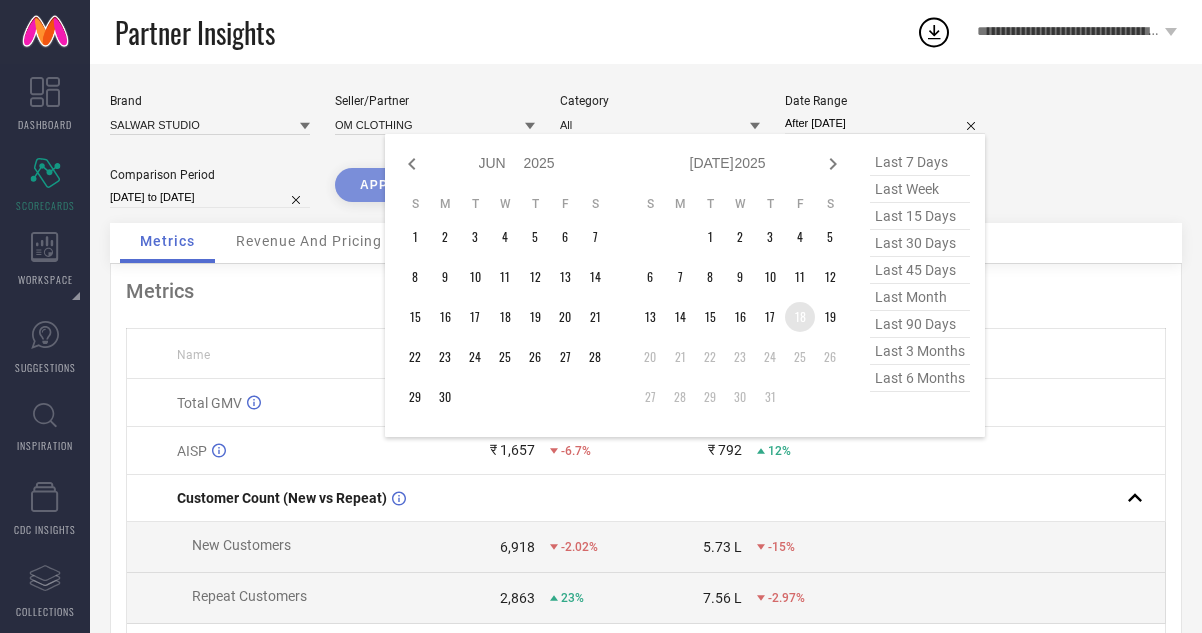 click on "18" at bounding box center (800, 317) 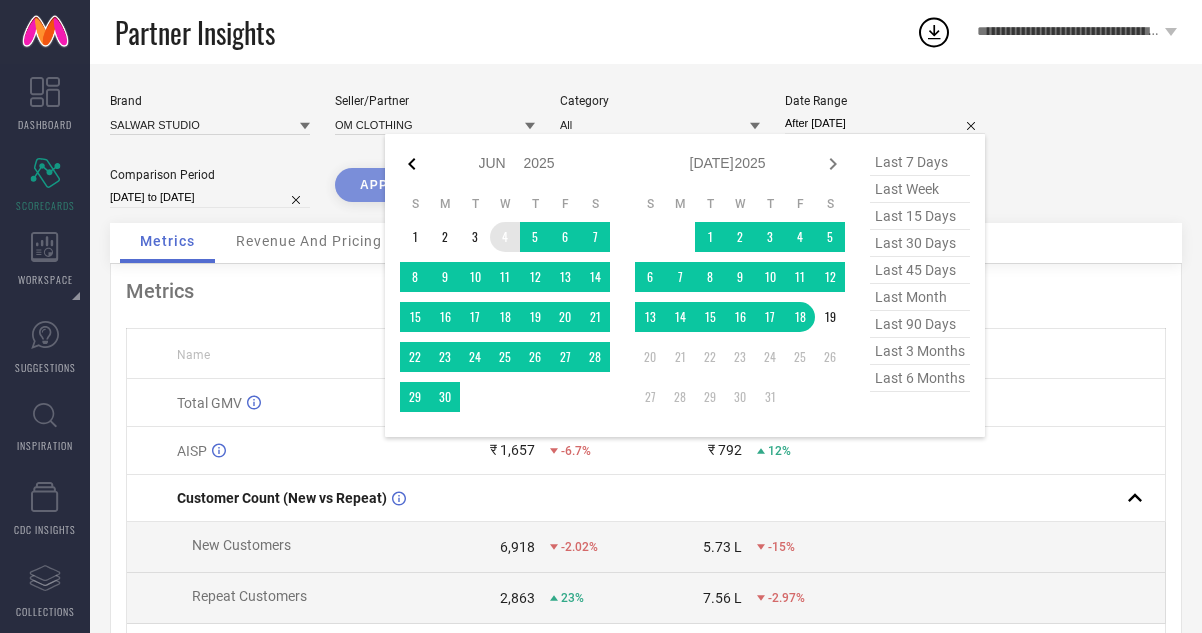 click 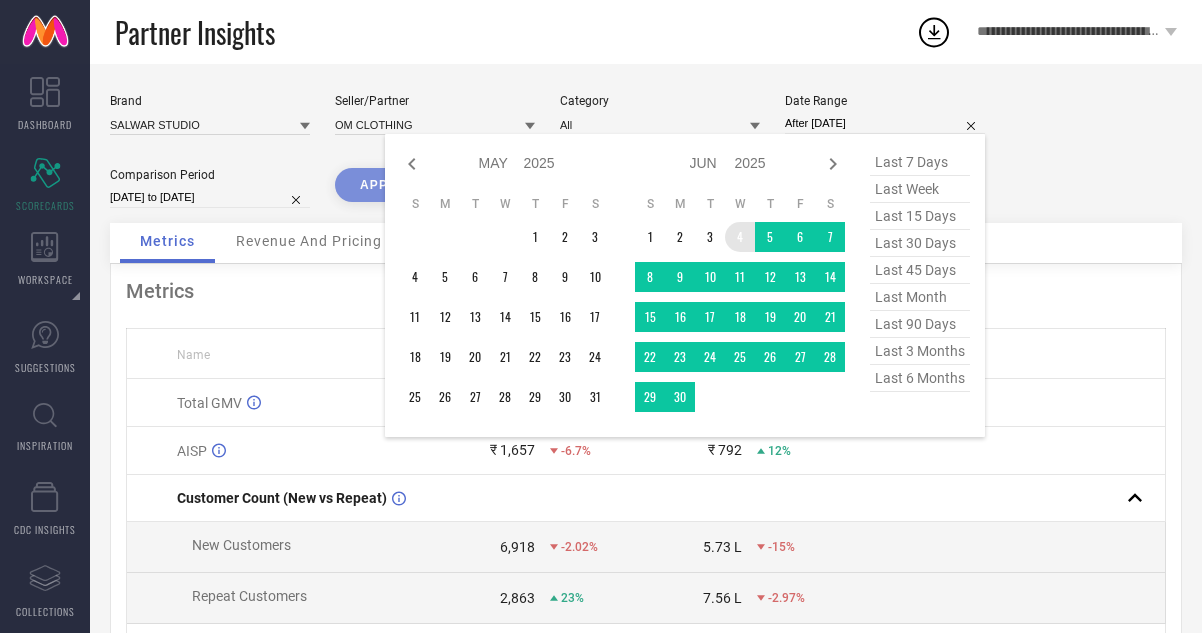 click 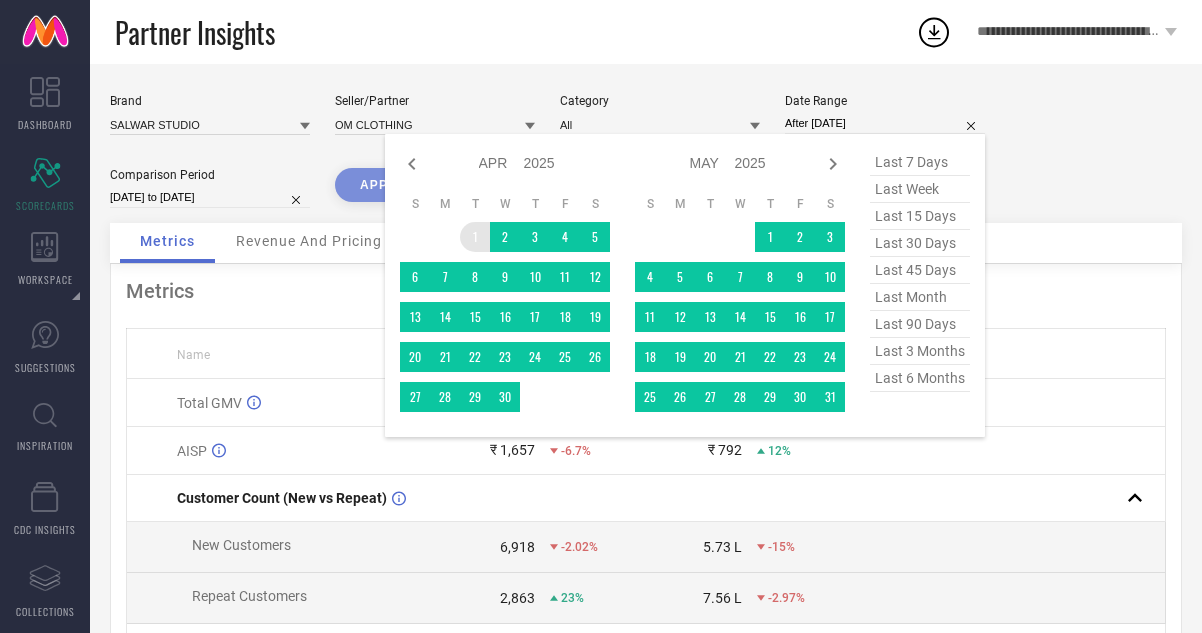type on "[DATE] to [DATE]" 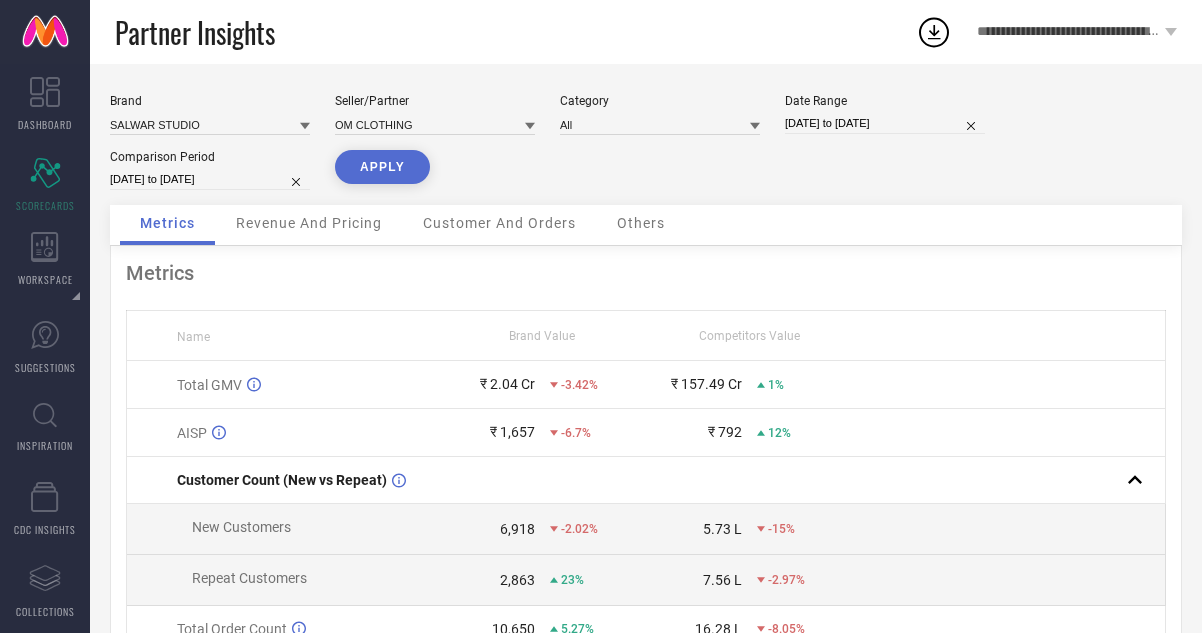 select on "3" 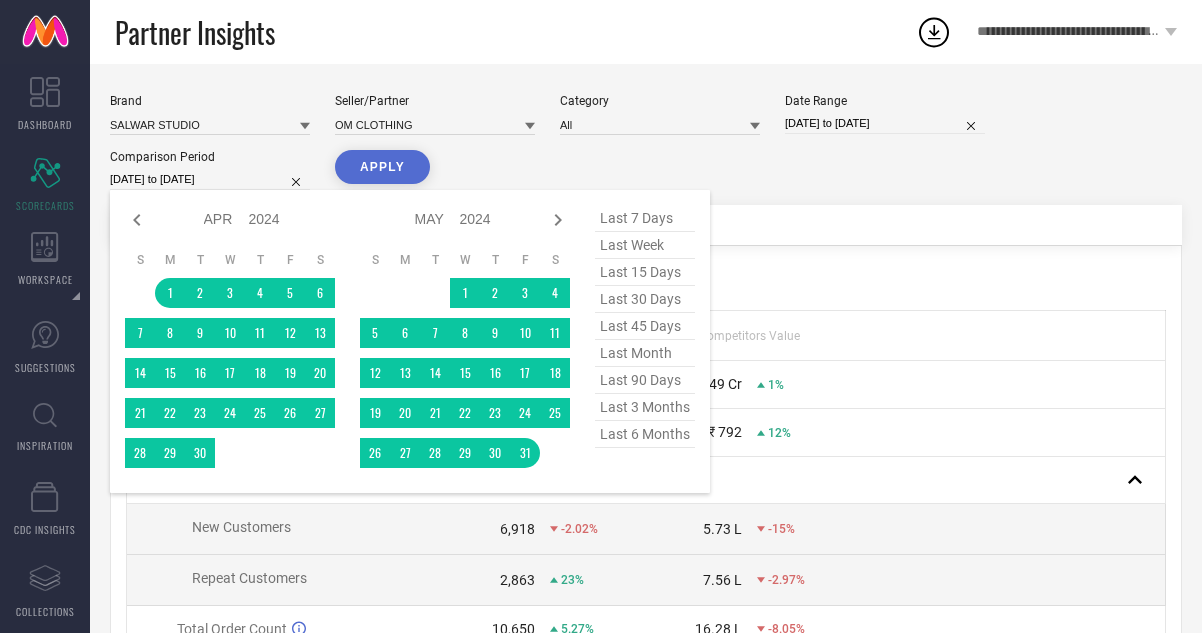 click on "[DATE] to [DATE]" at bounding box center [210, 179] 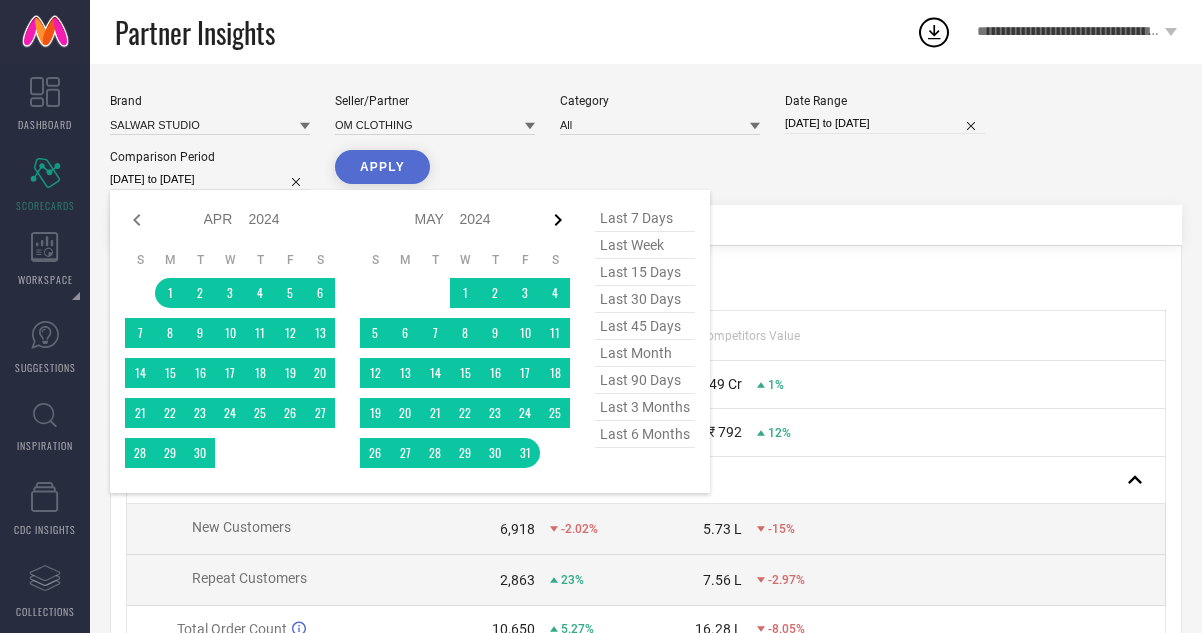 click 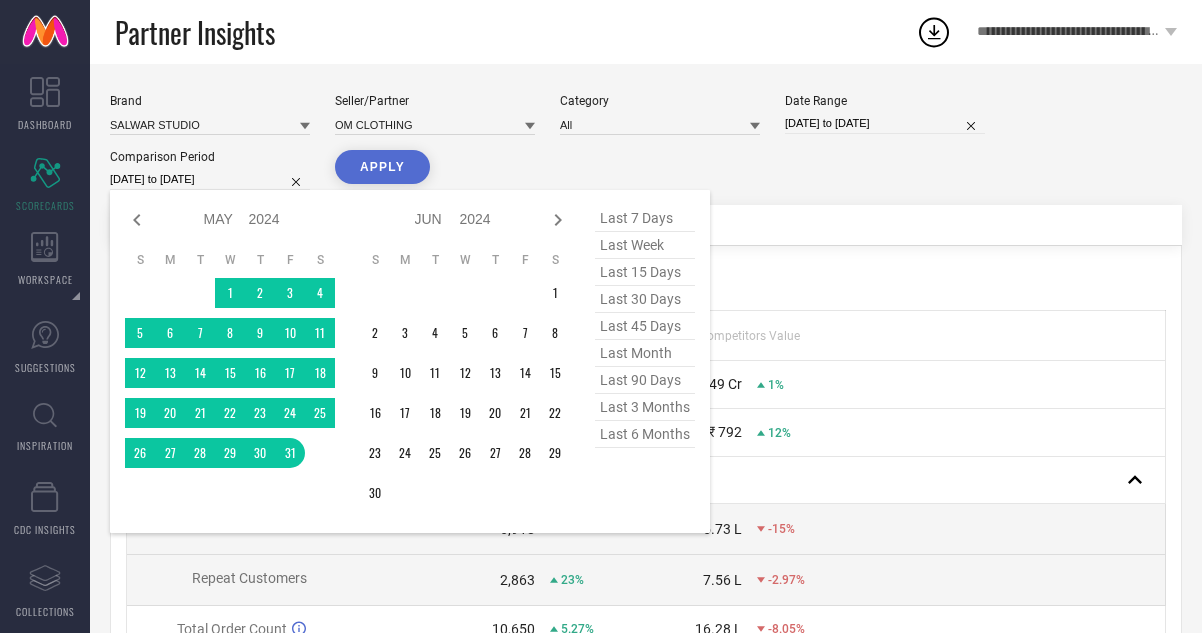 click 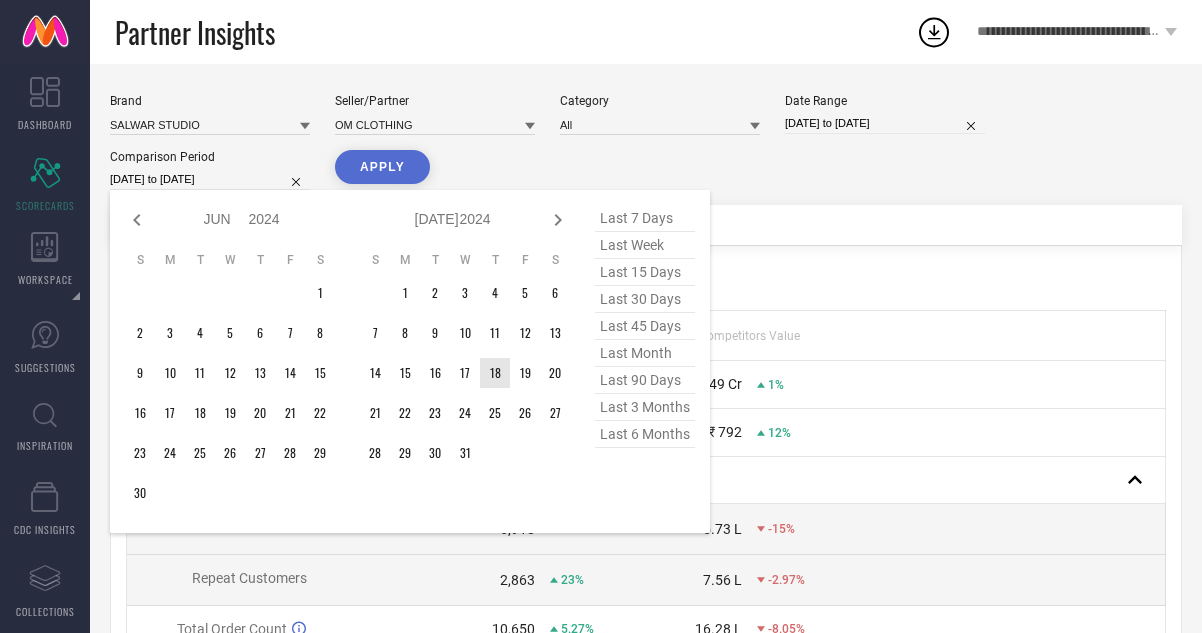 type on "After [DATE]" 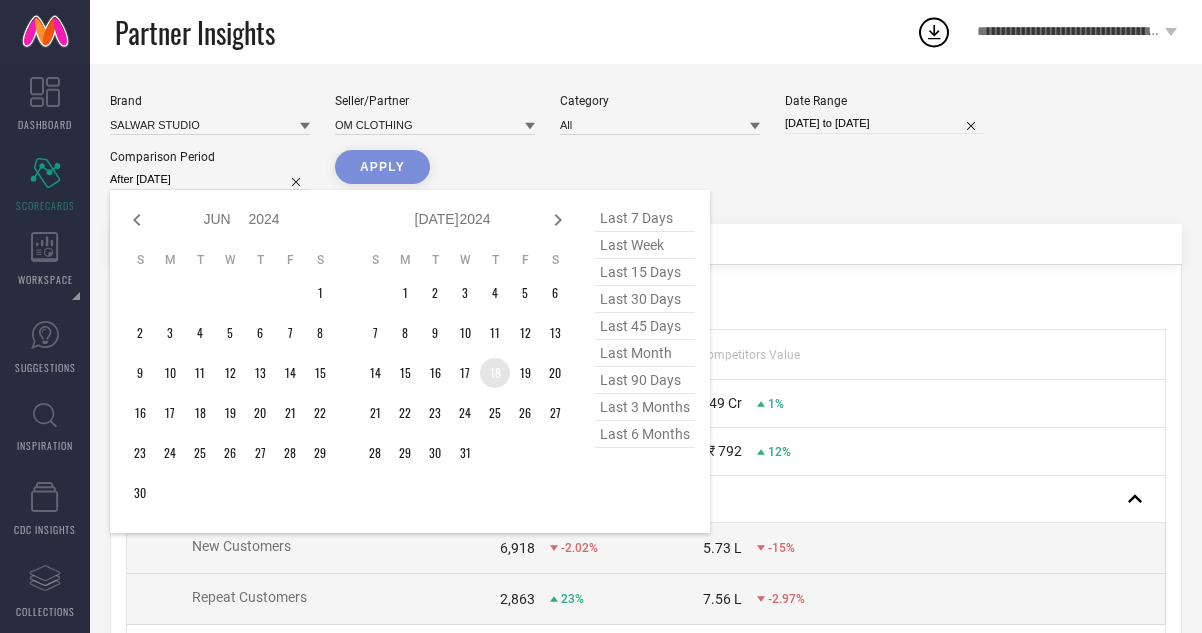 click on "18" at bounding box center [495, 373] 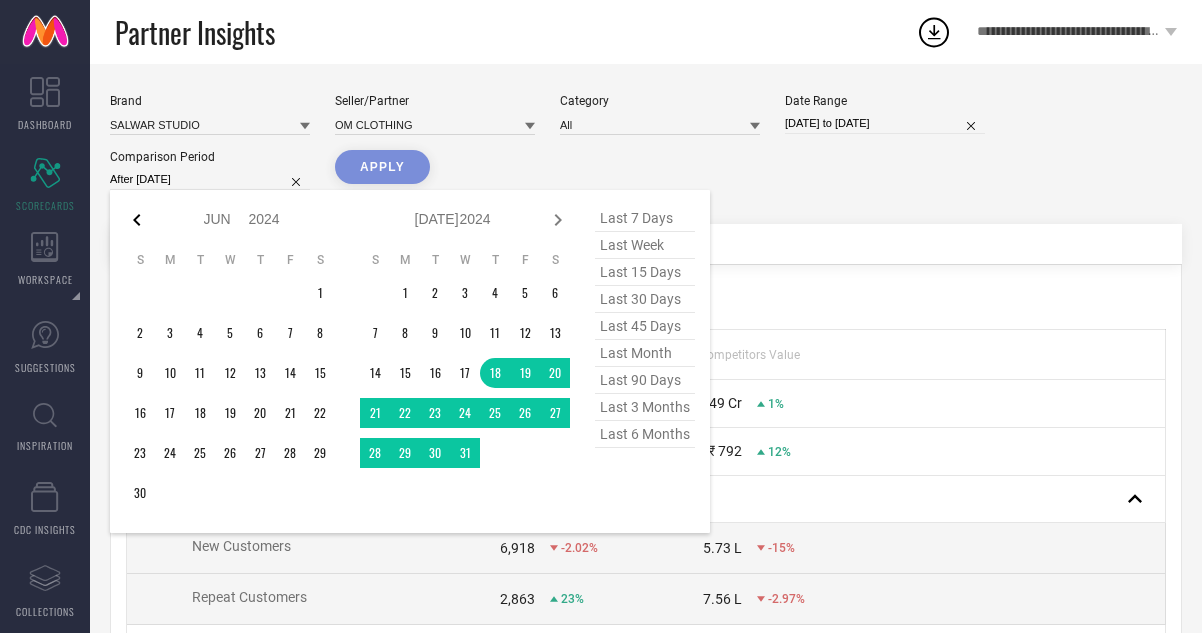 click 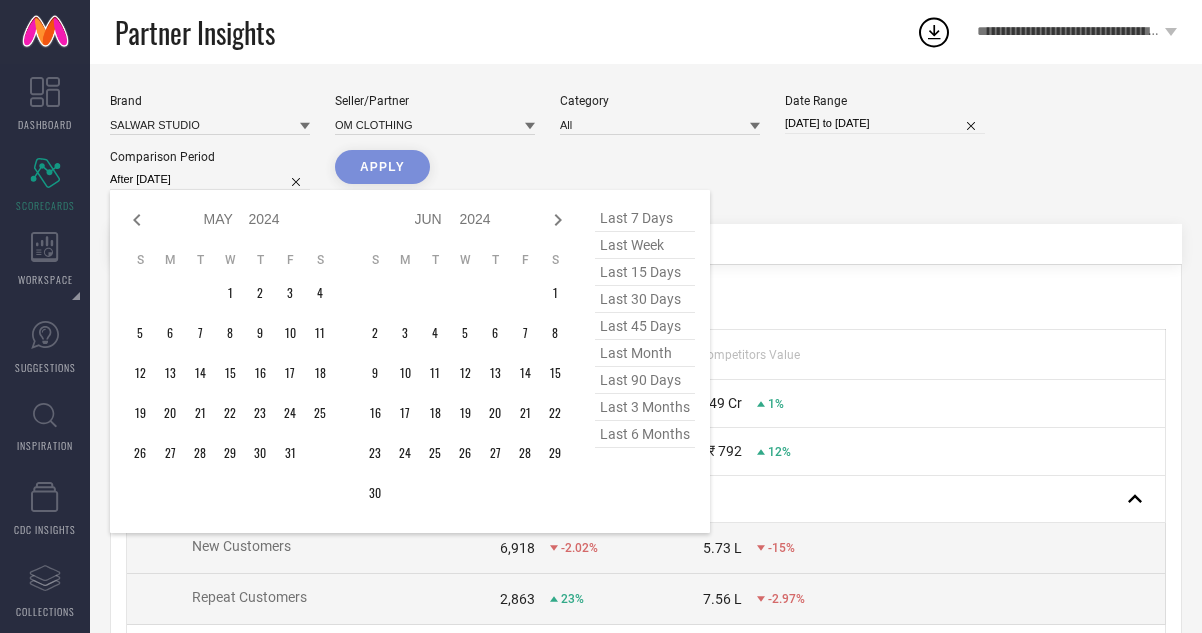 click 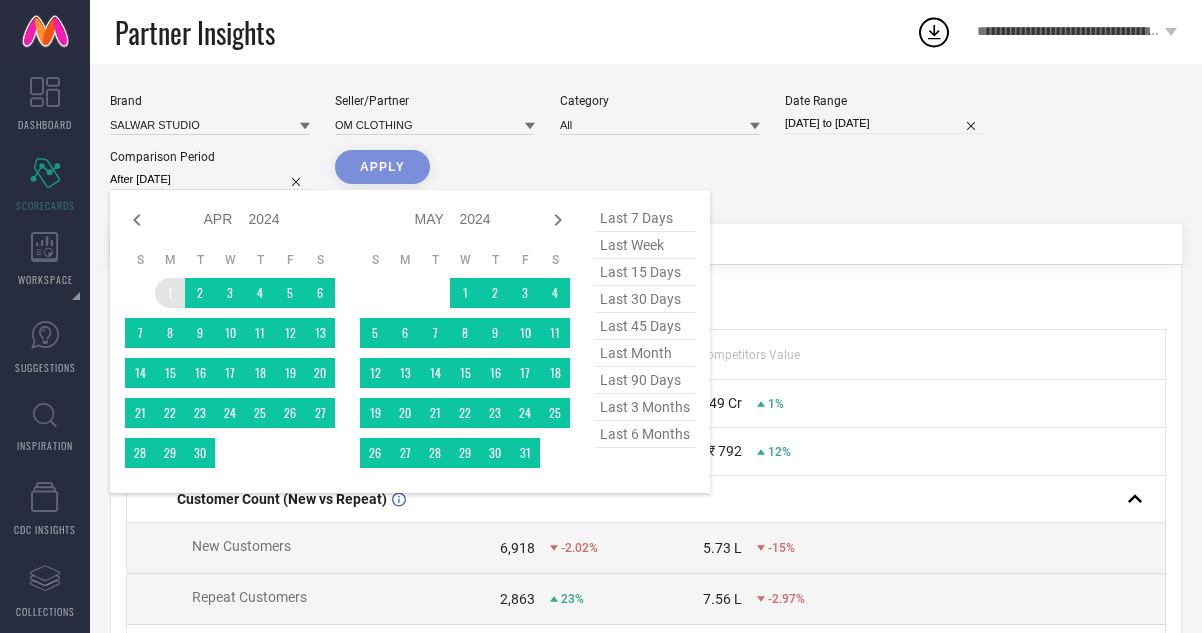 type on "[DATE] to [DATE]" 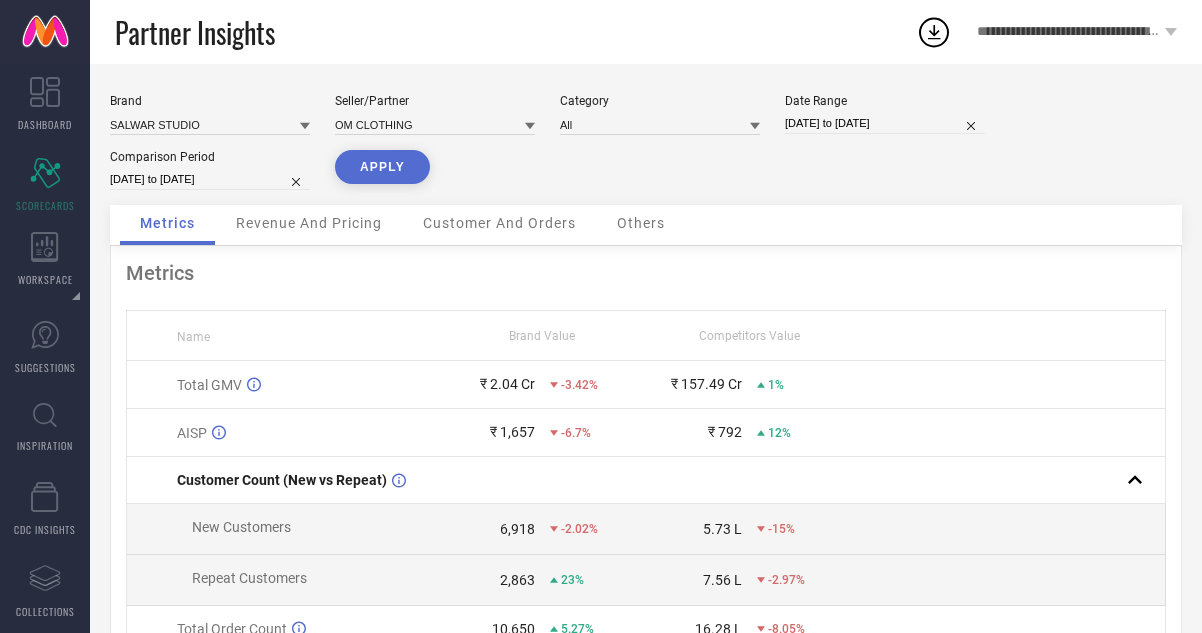click on "APPLY" at bounding box center (382, 167) 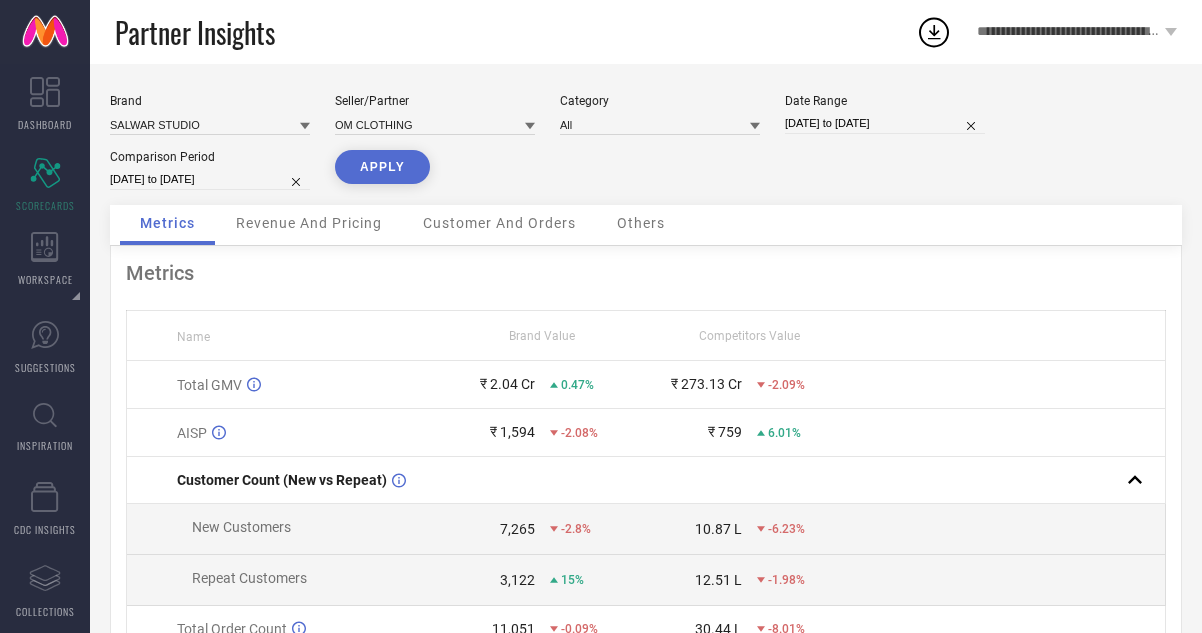 click on "Metrics Name Brand Value   Competitors Value   Total GMV ₹ 2.04 Cr   0.47% ₹ 273.13 Cr   -2.09% AISP ₹ 1,594   -2.08% ₹ 759   6.01% Customer Count (New vs Repeat)  New Customers 7,265   -2.8% 10.87 L   -6.23% Repeat Customers 3,122   15% 12.51 L   -1.98% Total Order Count  11,051   -0.09% 30.44 L   -8.01% Basket Size  1,845   0.6% 897   6.41% Return Percentage  35.04 %   -5.82% 27.72 %   -1.82% Style Count  1,806   -30% 1.22 L   109%" at bounding box center [646, 545] 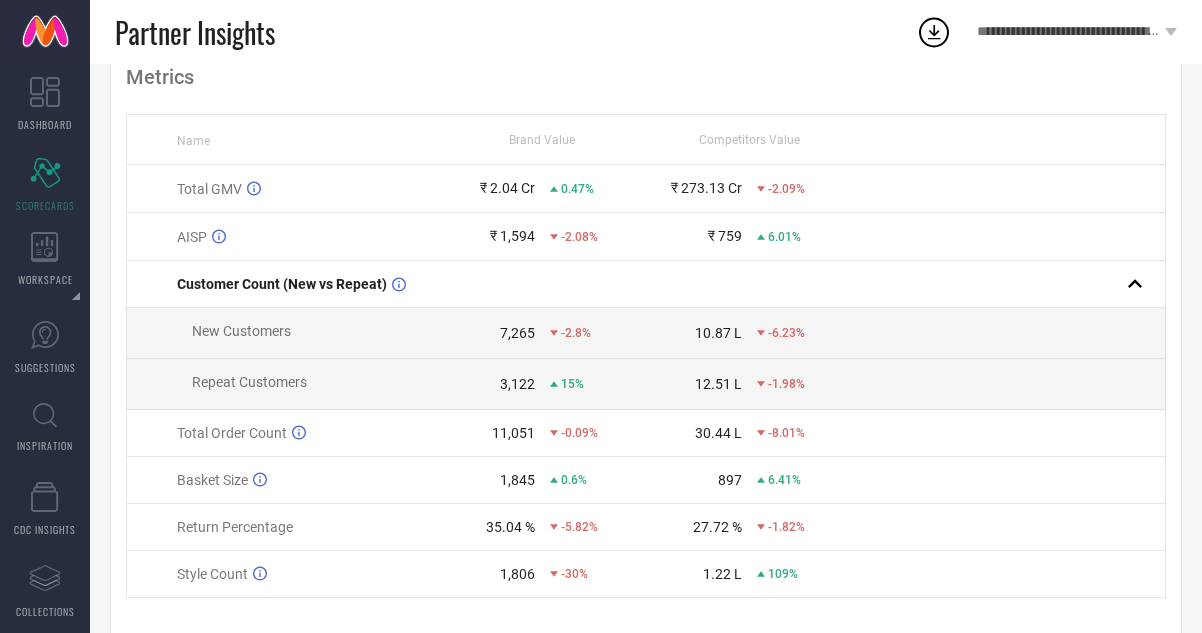 scroll, scrollTop: 200, scrollLeft: 0, axis: vertical 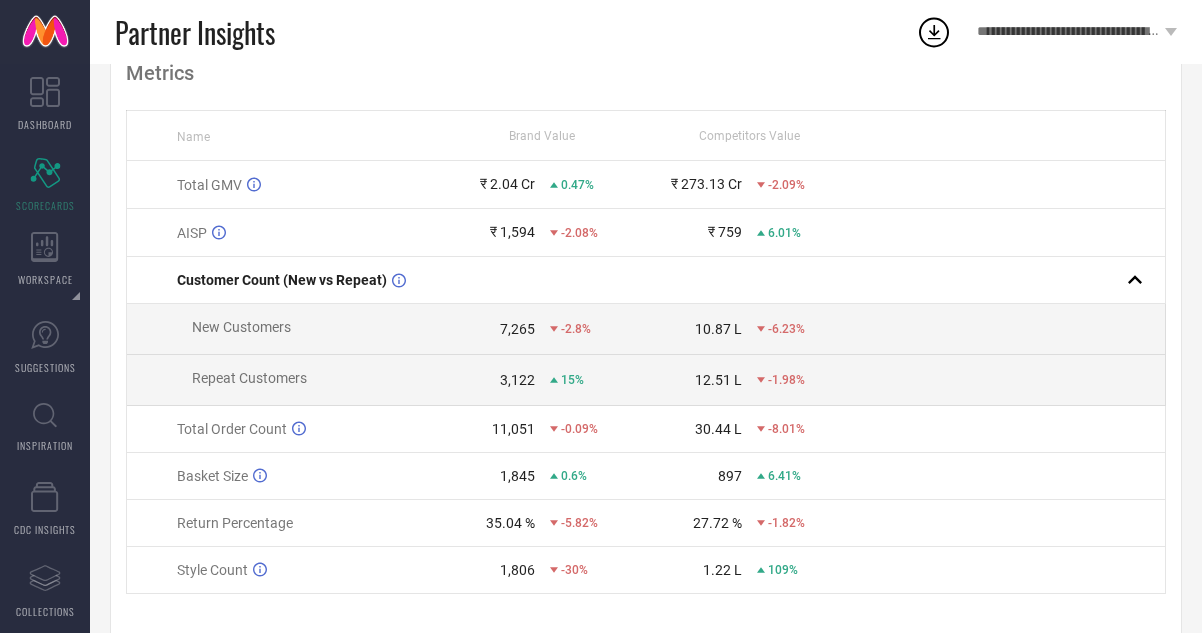 click on "1,845   0.6%" at bounding box center [542, 476] 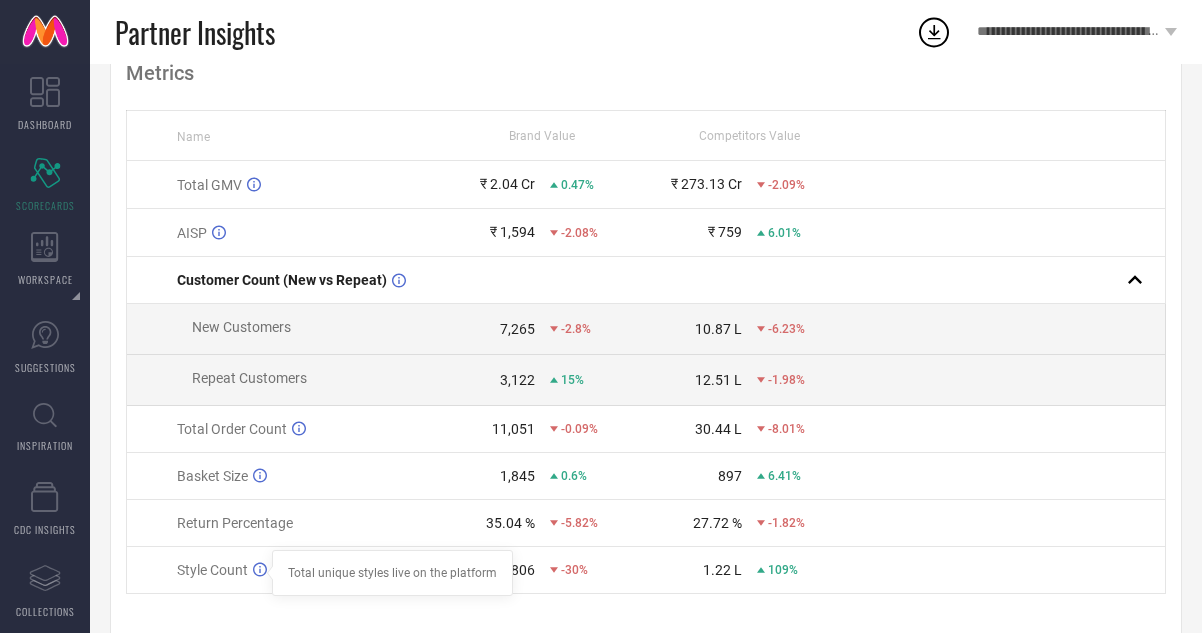 click 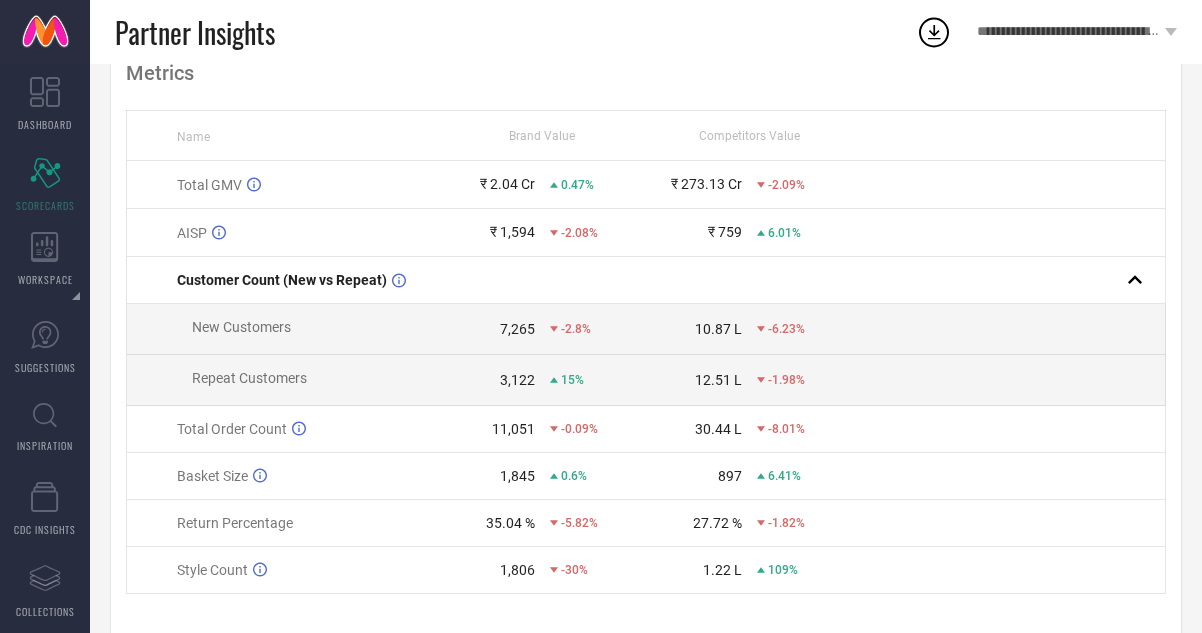 click 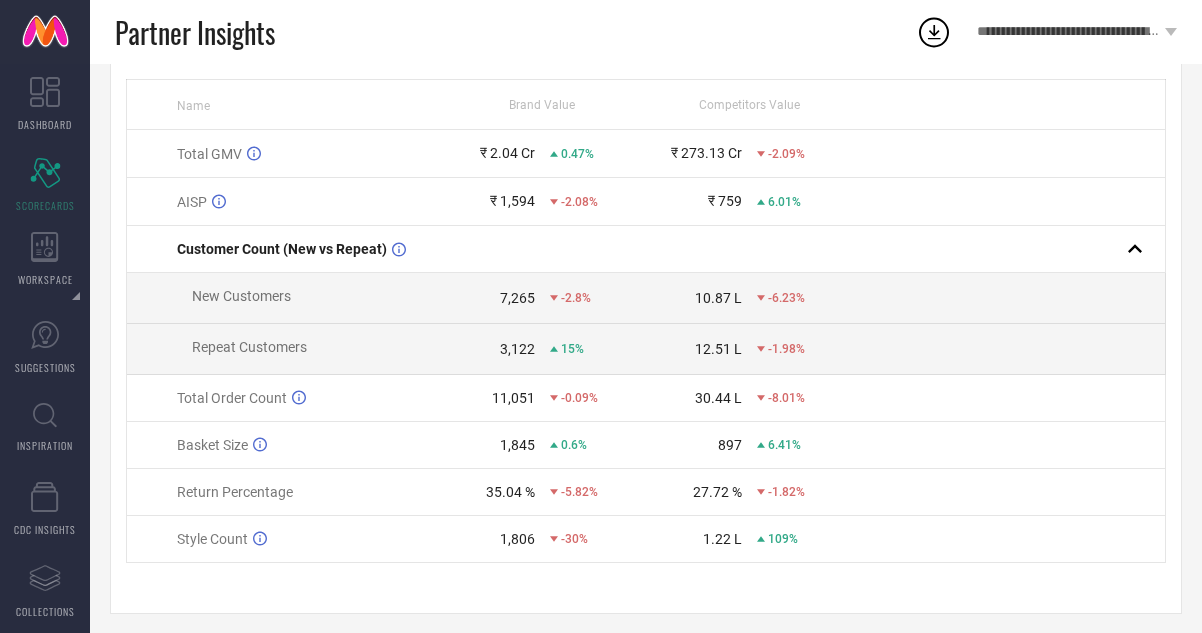 scroll, scrollTop: 245, scrollLeft: 0, axis: vertical 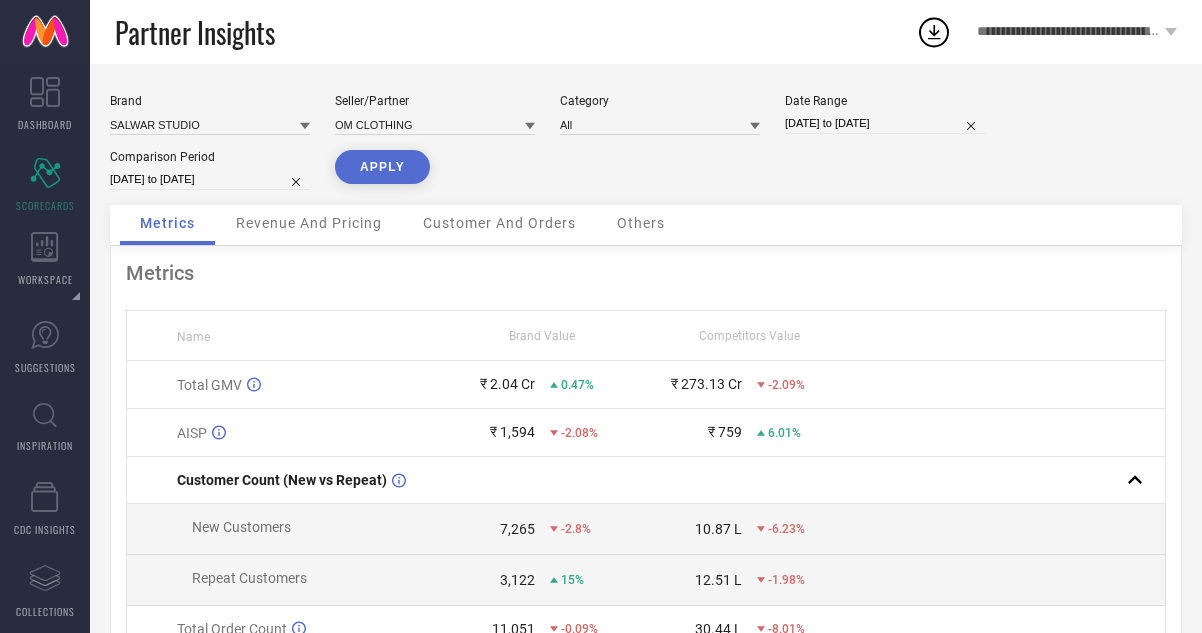 click on "Revenue And Pricing" at bounding box center [309, 223] 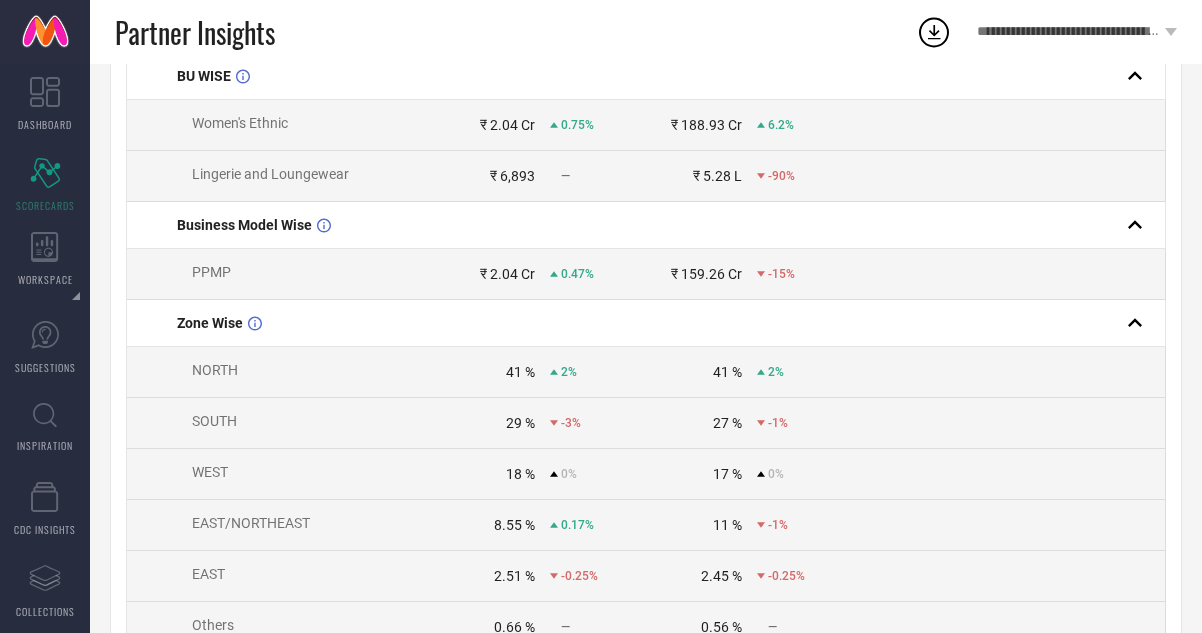 scroll, scrollTop: 360, scrollLeft: 0, axis: vertical 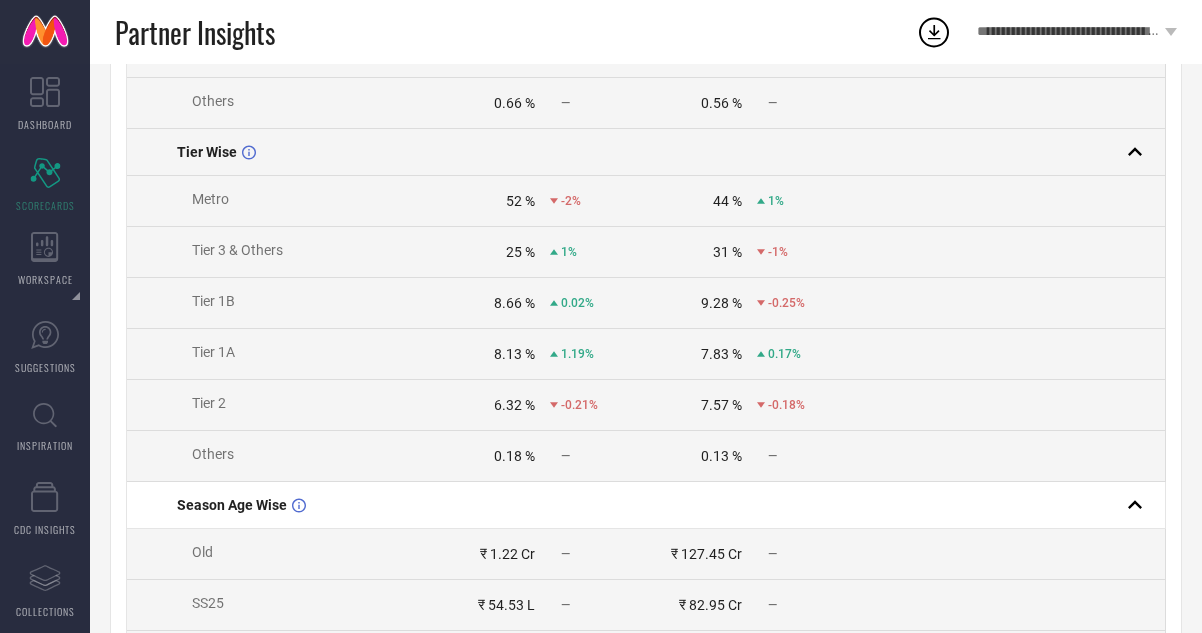 click on "Tier  Wise" at bounding box center [307, 152] 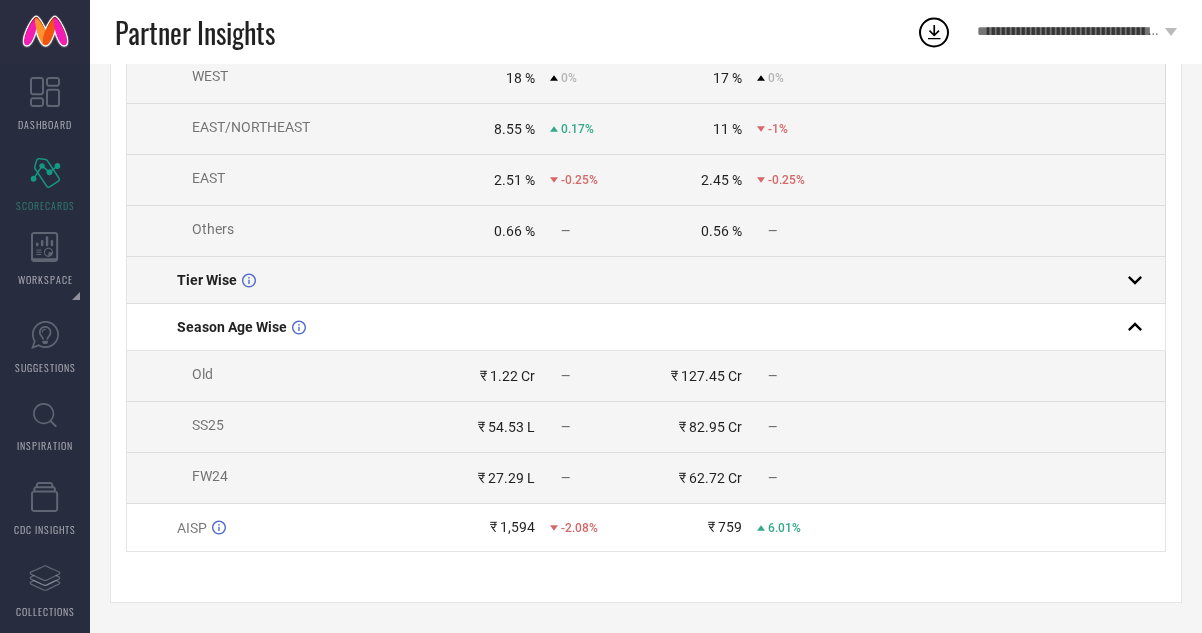 click on "Tier  Wise" at bounding box center (307, 280) 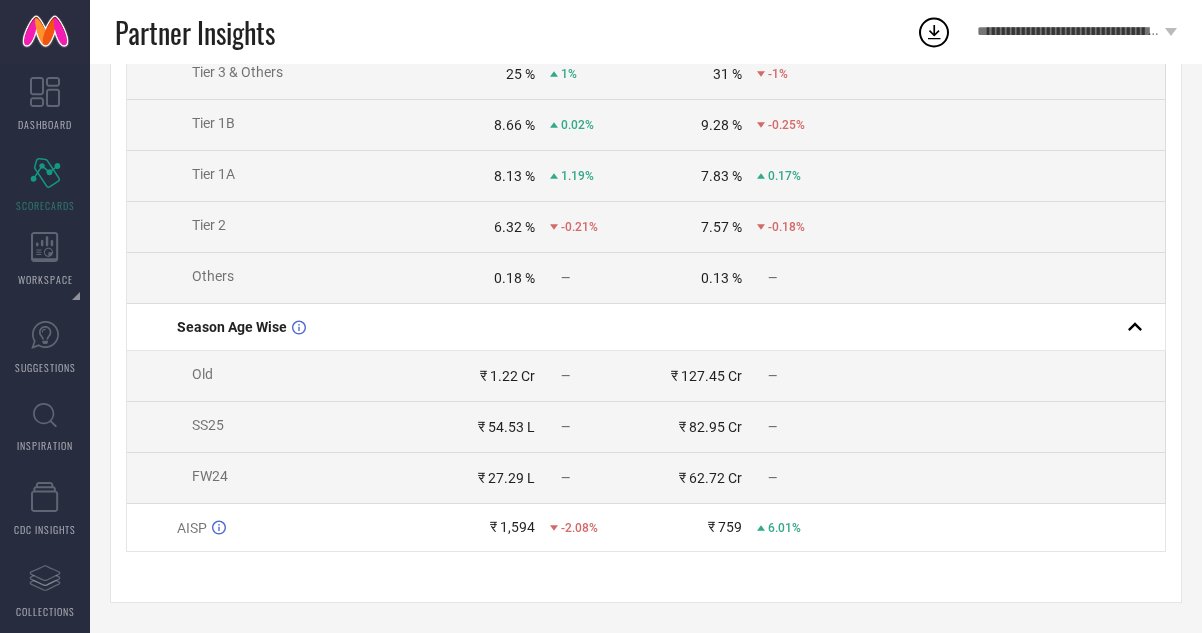 scroll, scrollTop: 1066, scrollLeft: 0, axis: vertical 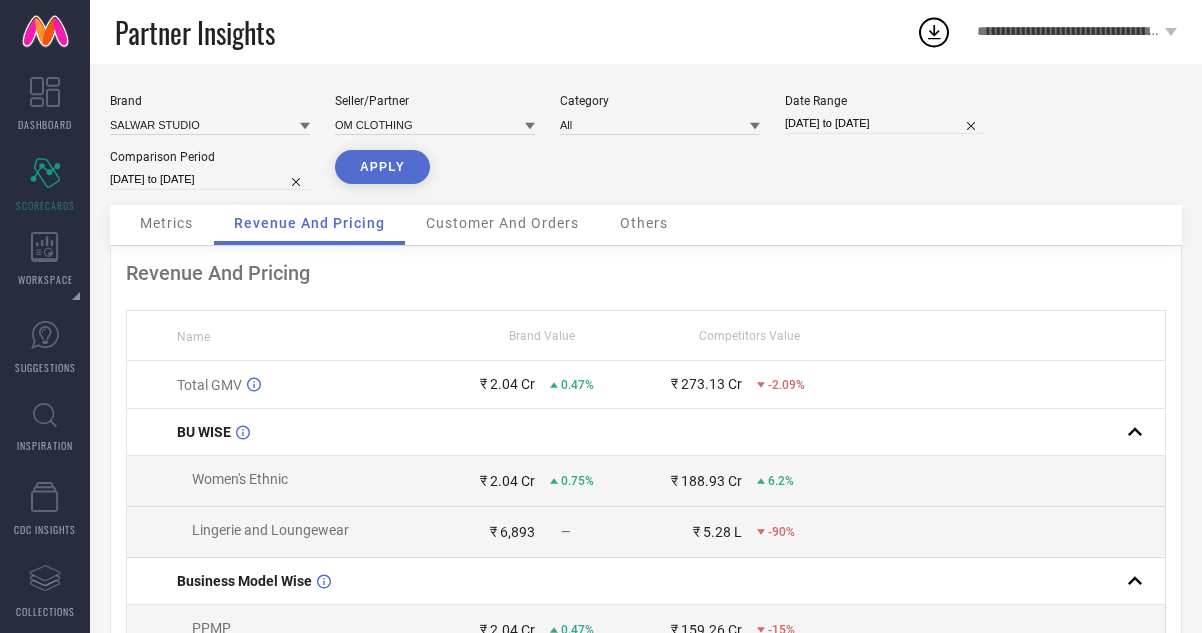 click on "Customer And Orders" at bounding box center (502, 223) 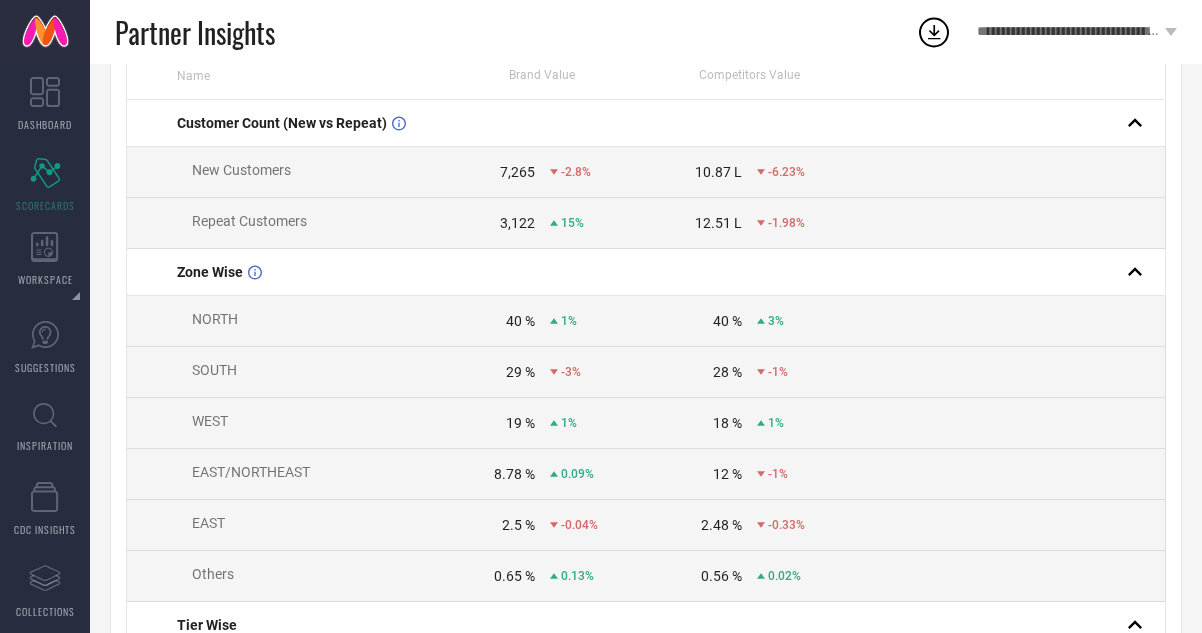 scroll, scrollTop: 280, scrollLeft: 0, axis: vertical 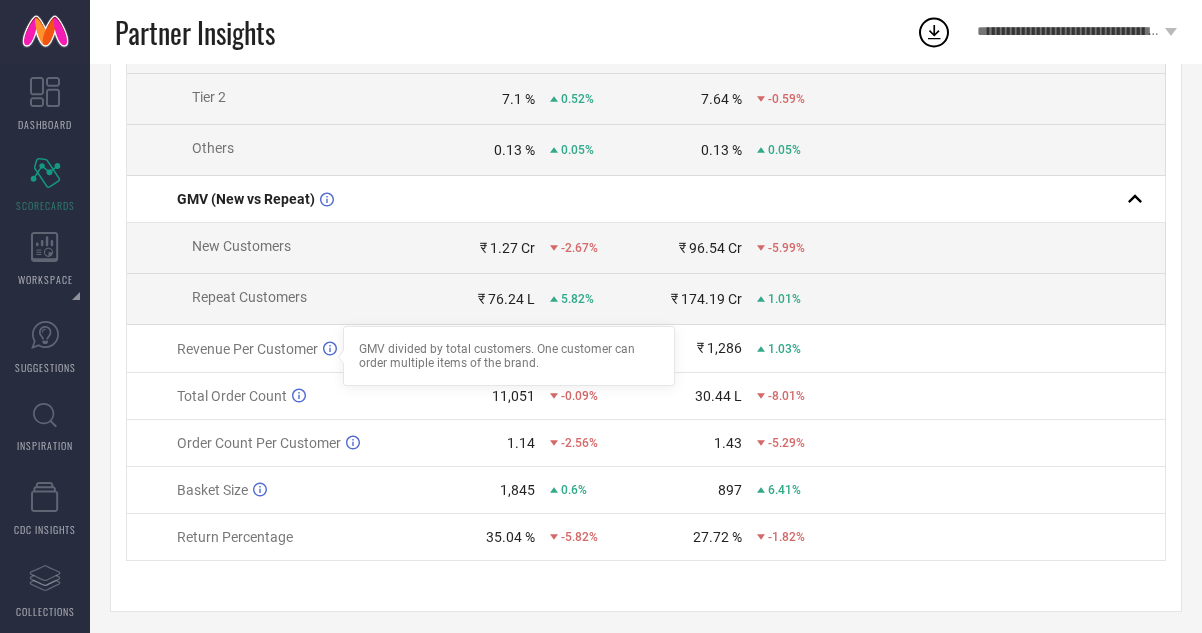click 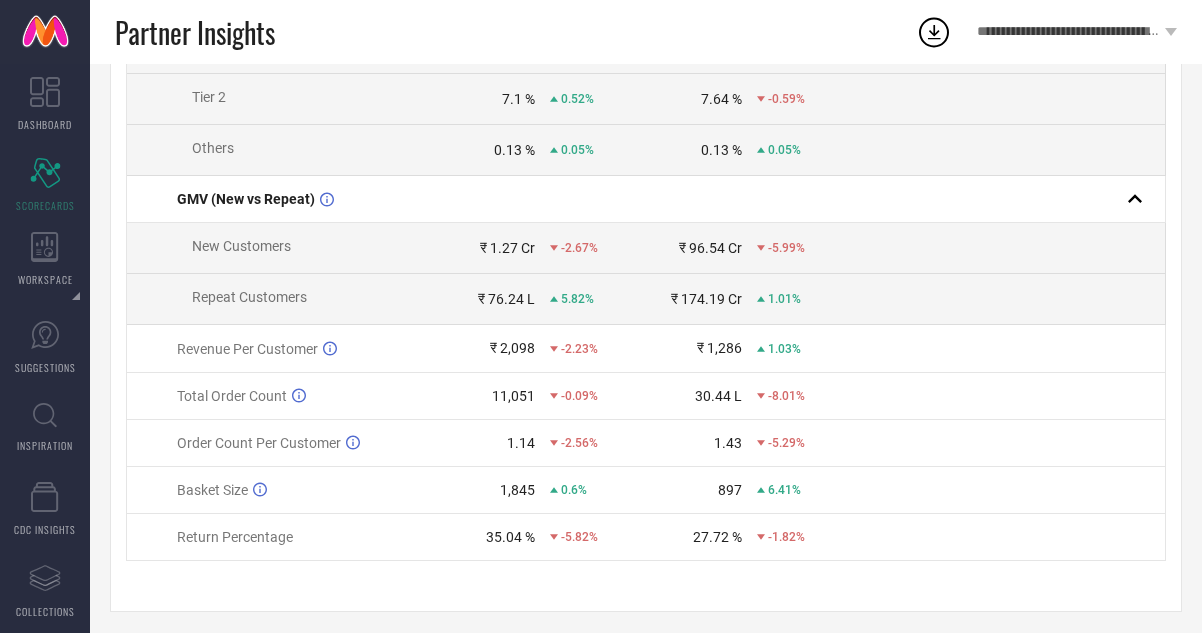 scroll, scrollTop: 0, scrollLeft: 0, axis: both 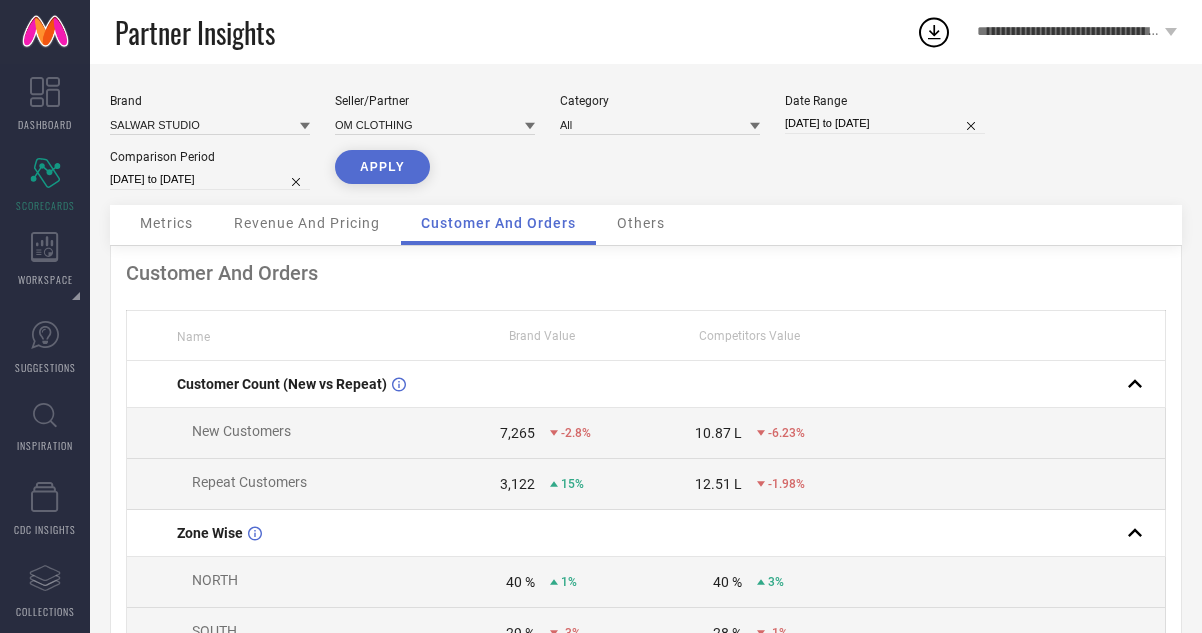 click on "Others" at bounding box center [641, 223] 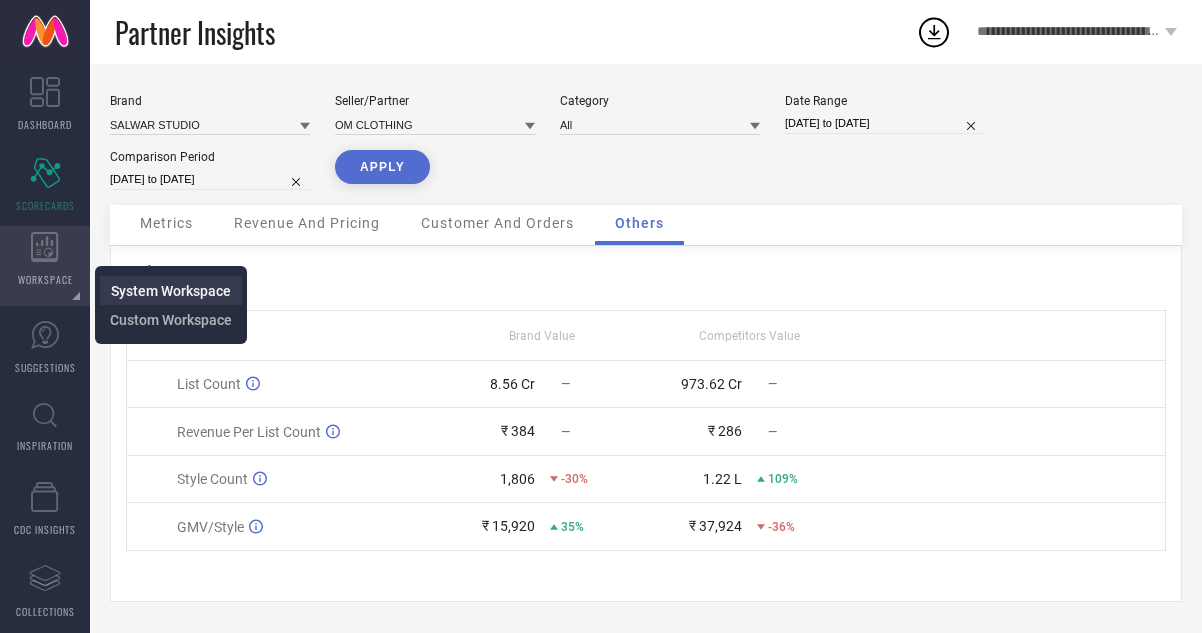 click on "System Workspace" at bounding box center [171, 291] 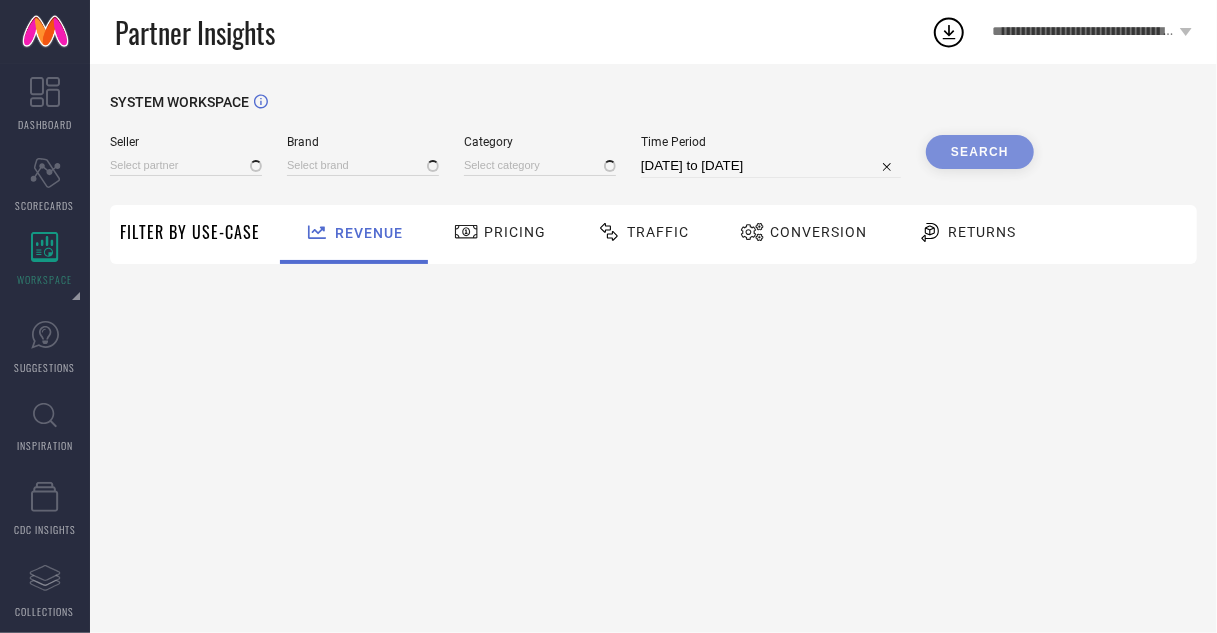 type on "All" 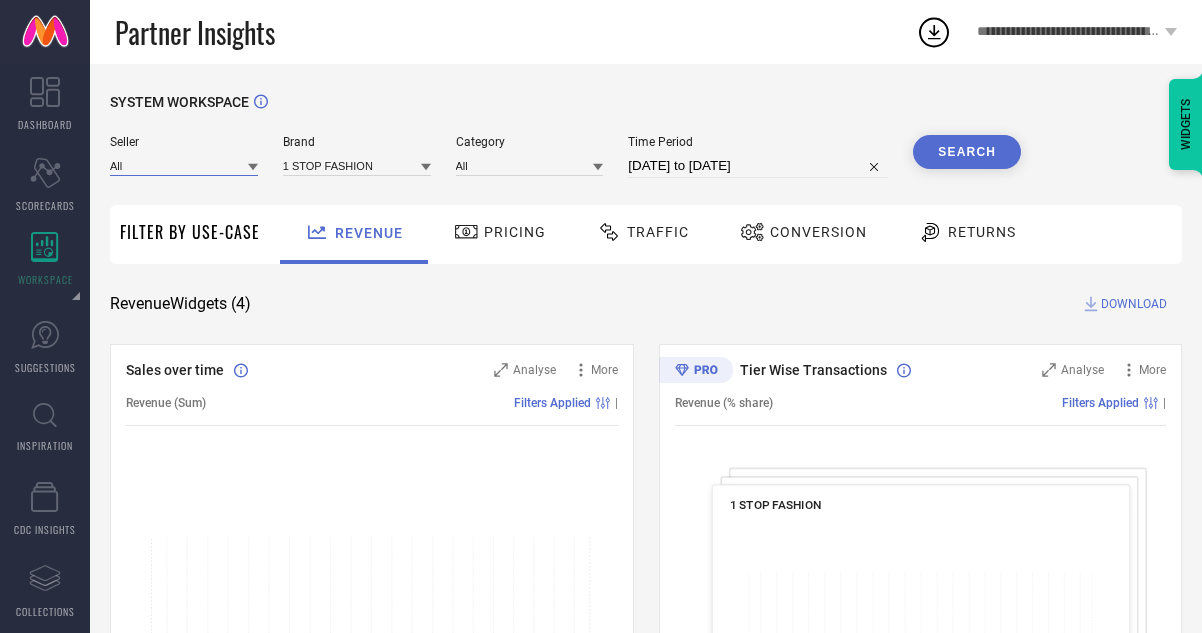 click at bounding box center (184, 165) 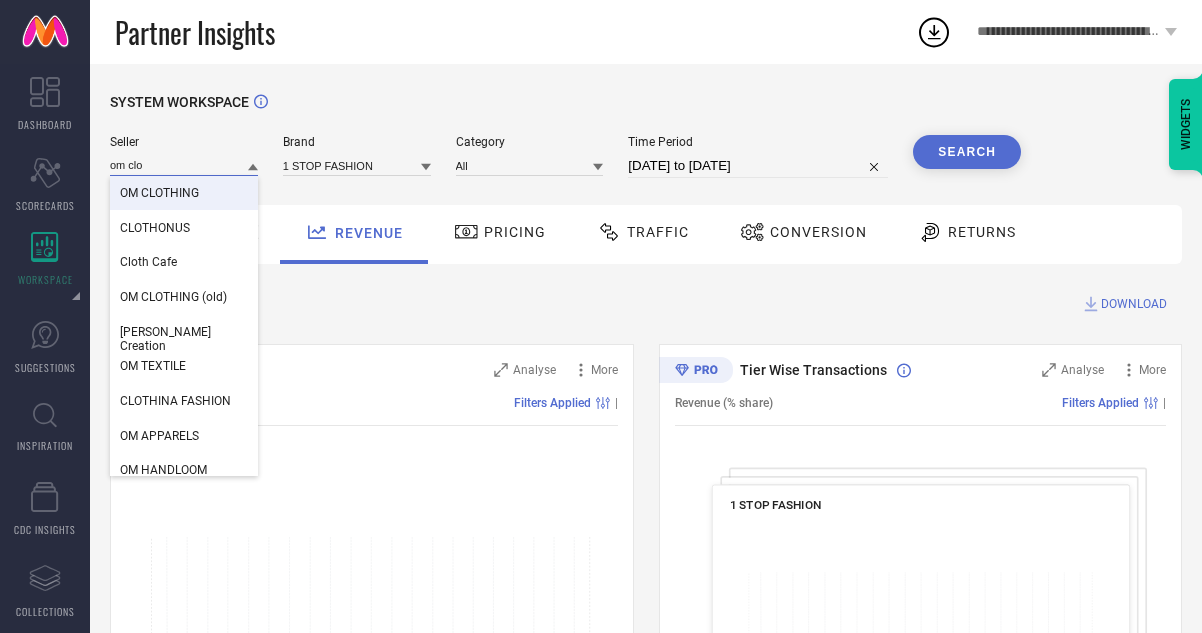 type on "om clo" 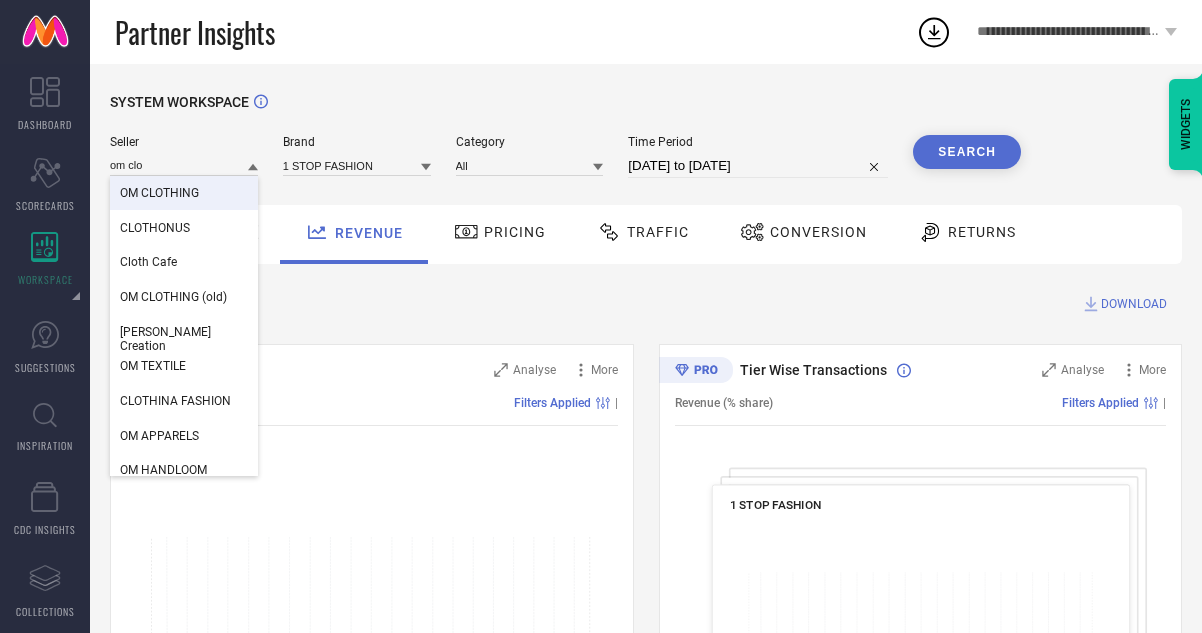 click on "OM CLOTHING" at bounding box center [184, 193] 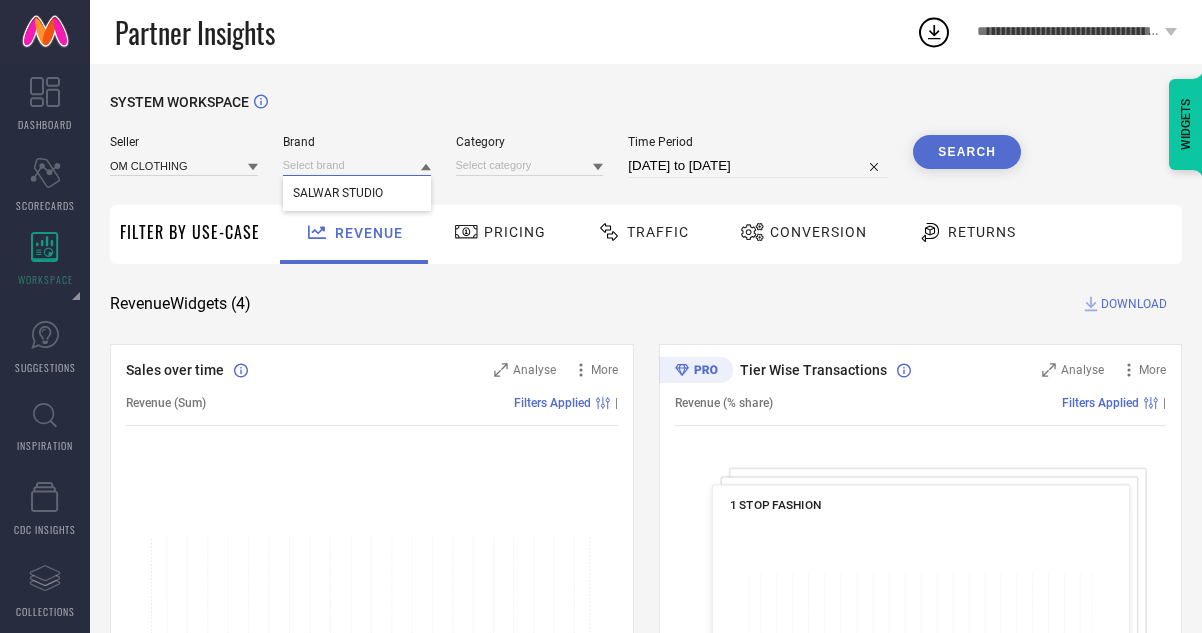 click at bounding box center [357, 165] 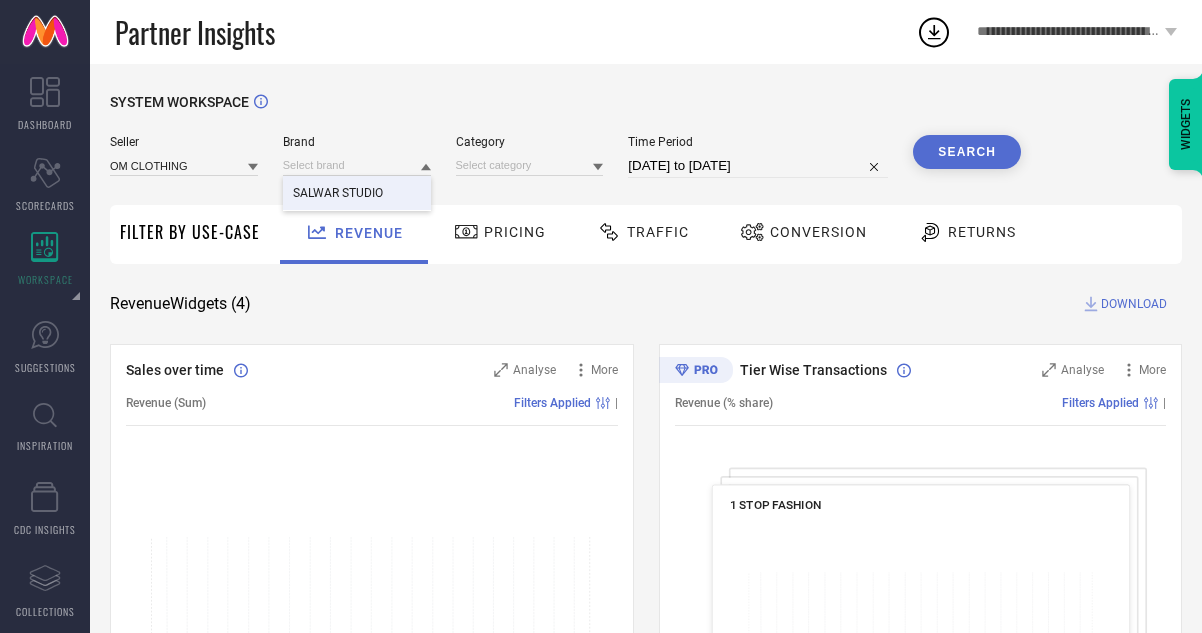 click on "SALWAR STUDIO" at bounding box center (338, 193) 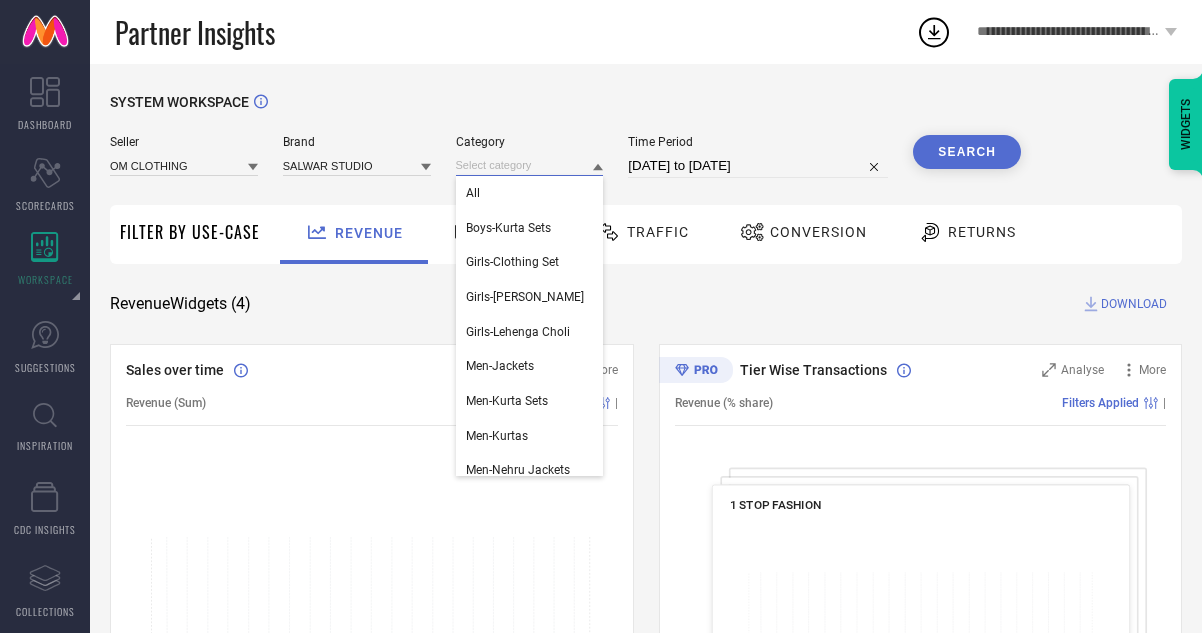 click at bounding box center (530, 165) 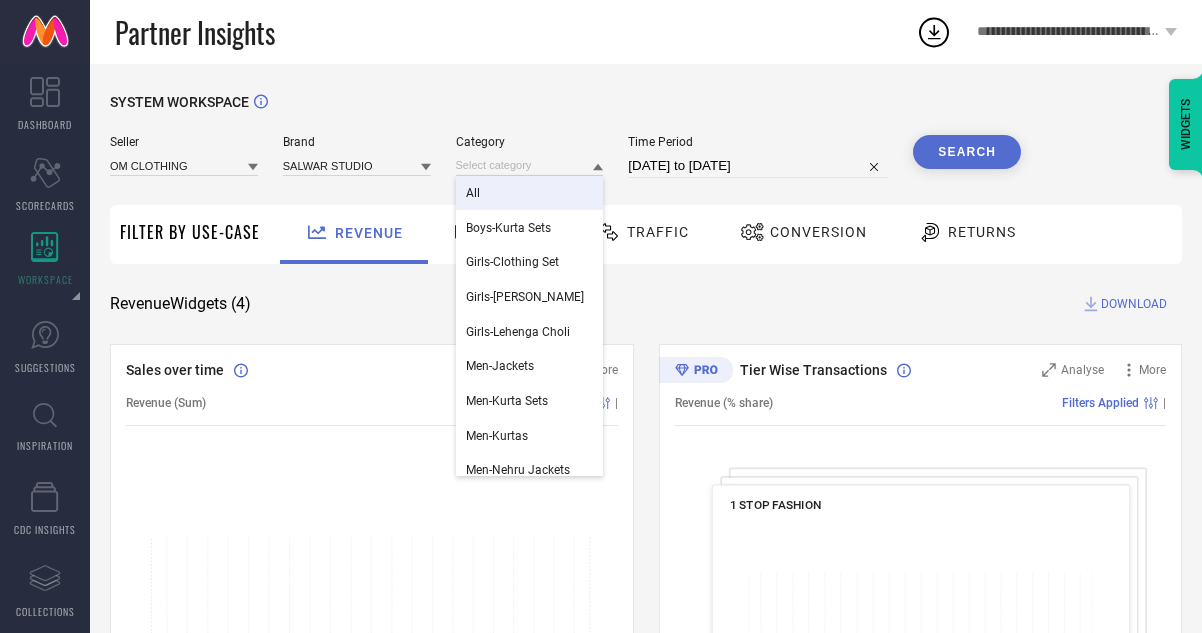 click on "All" at bounding box center [530, 193] 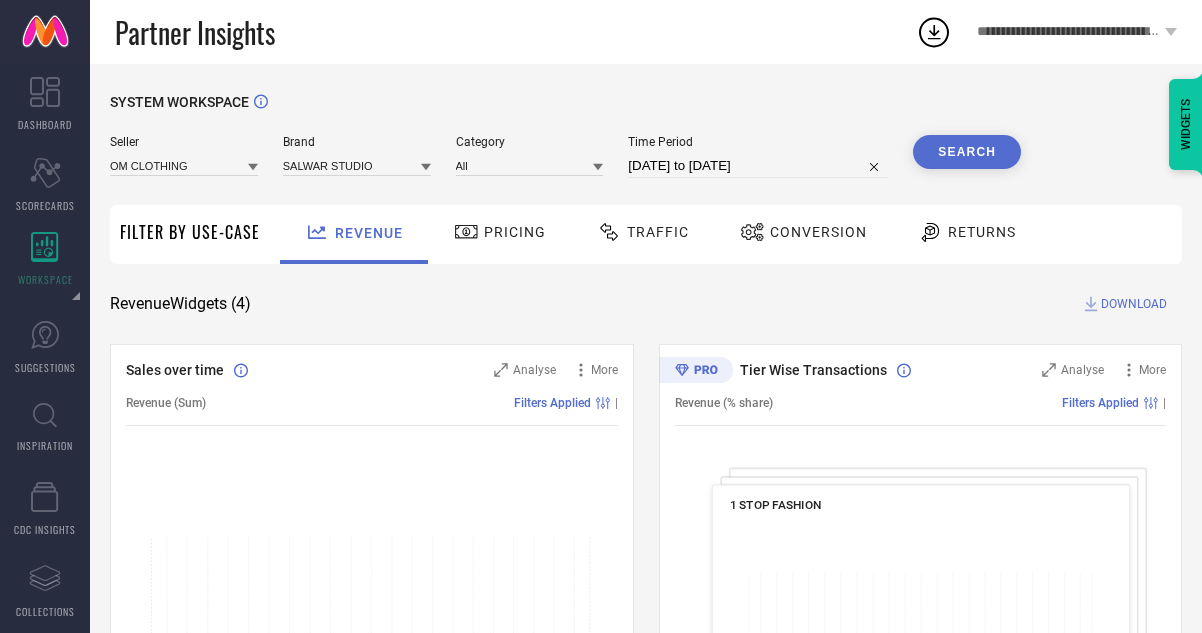 select on "5" 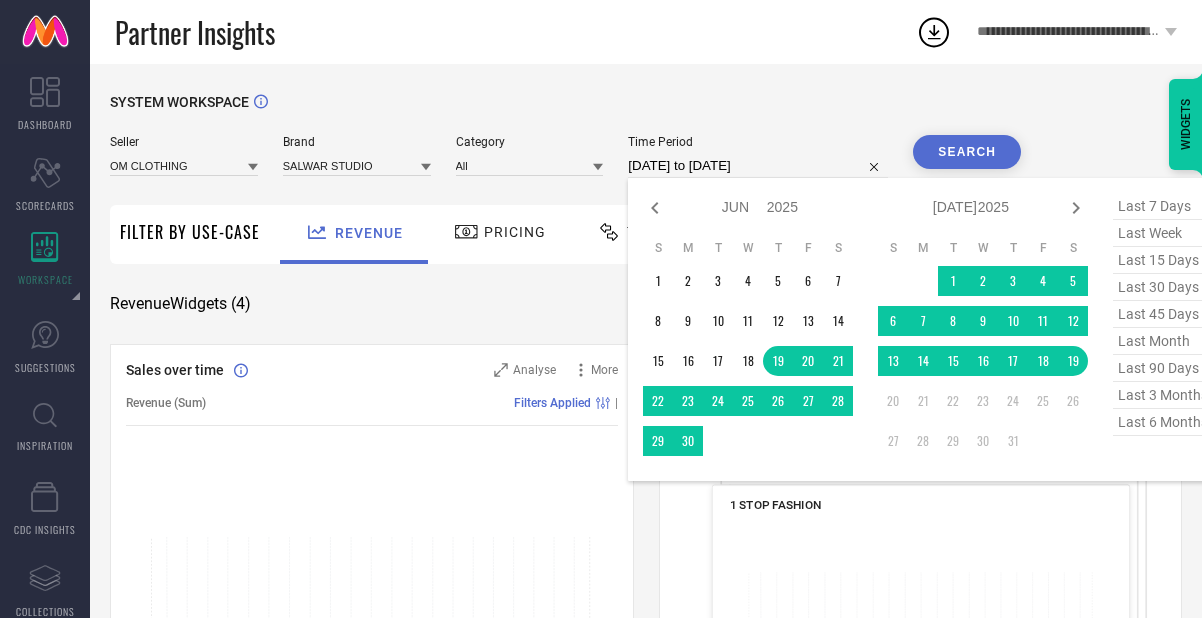 click on "[DATE] to [DATE]" at bounding box center [758, 166] 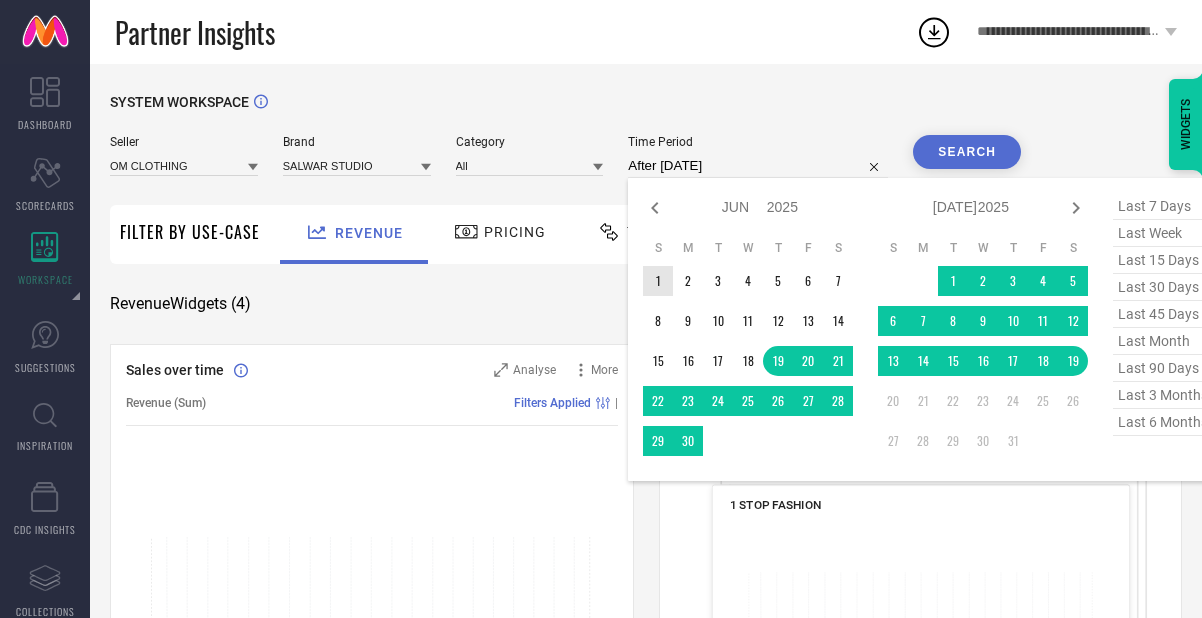 click on "1" at bounding box center [658, 281] 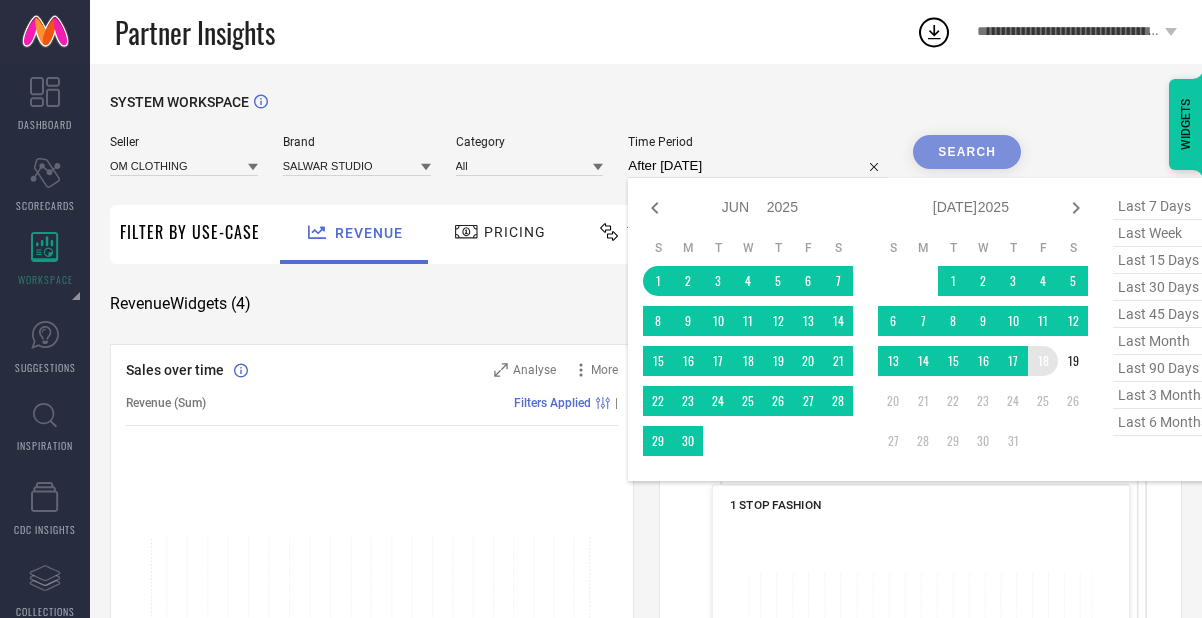 type on "[DATE] to [DATE]" 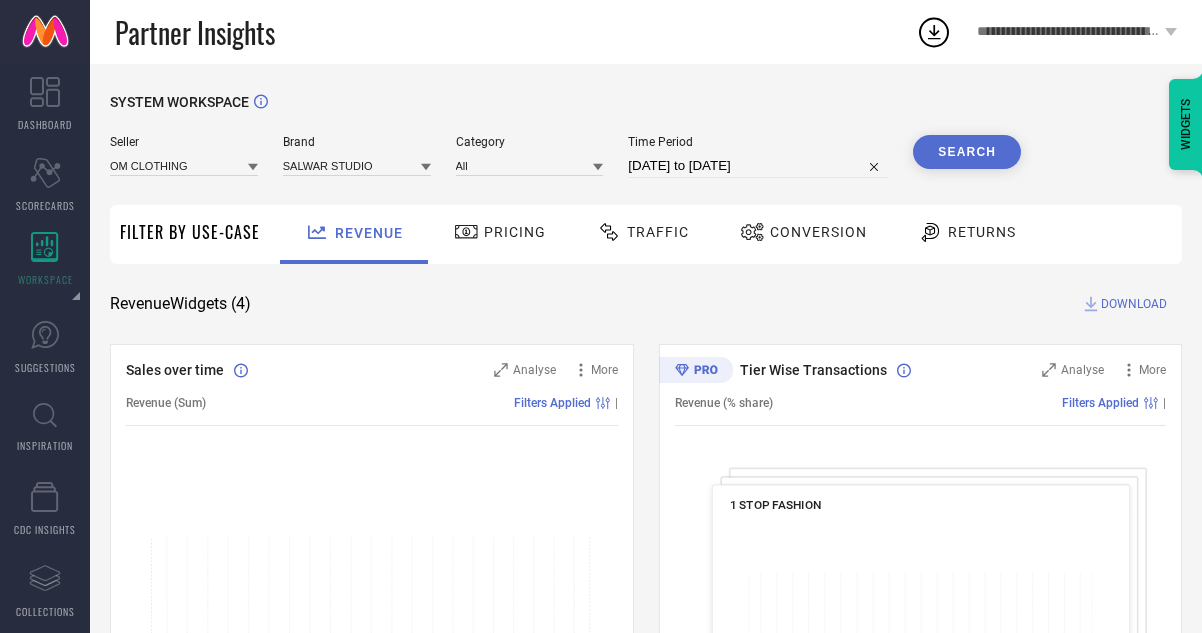 click on "Search" at bounding box center (967, 152) 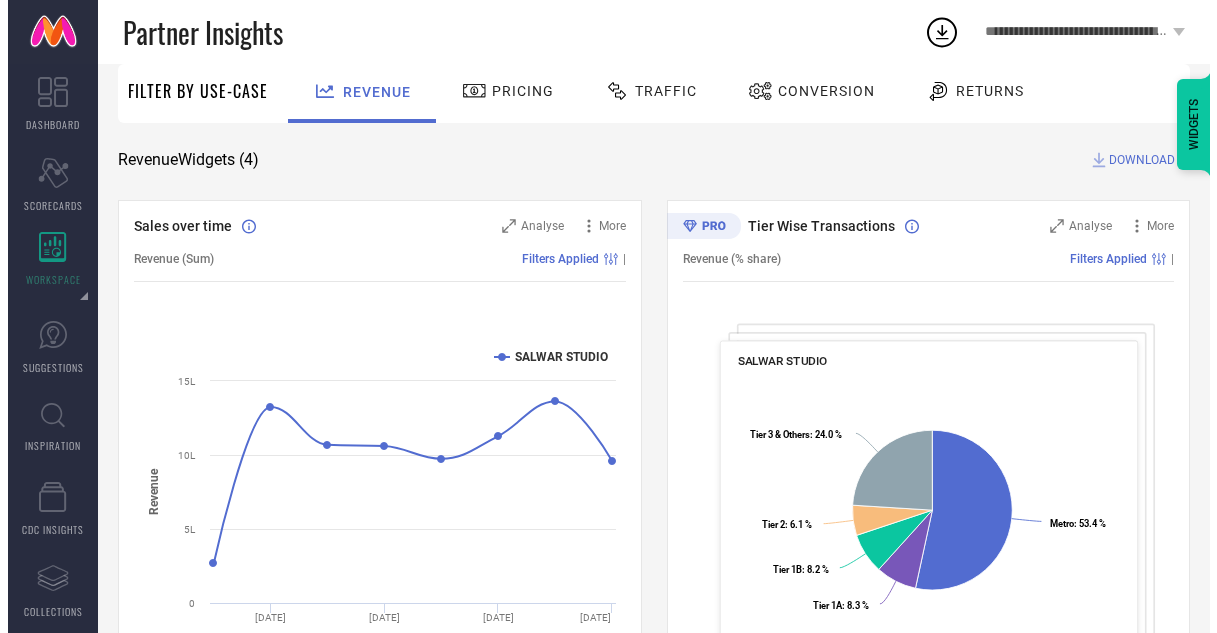scroll, scrollTop: 146, scrollLeft: 0, axis: vertical 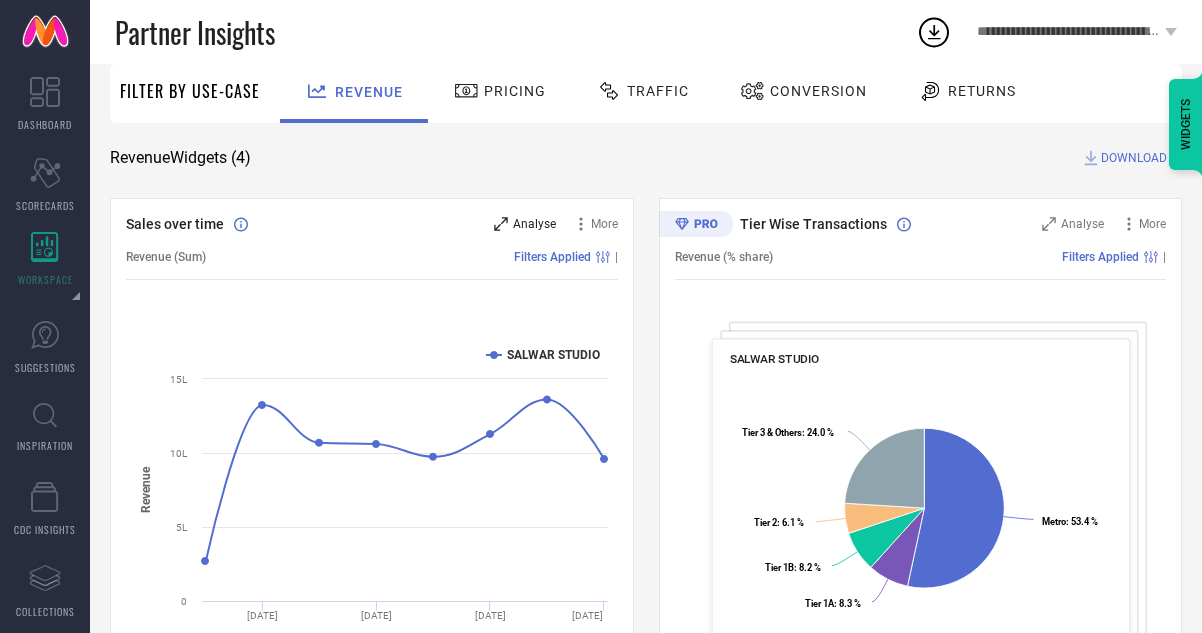click on "Analyse" at bounding box center [534, 224] 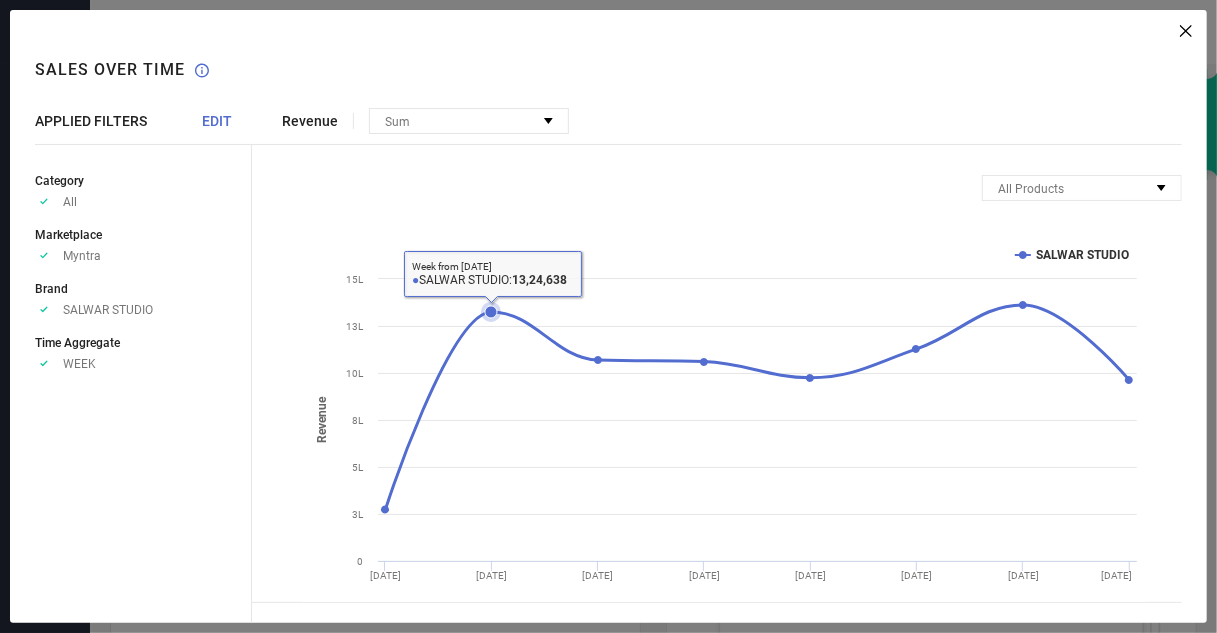 click 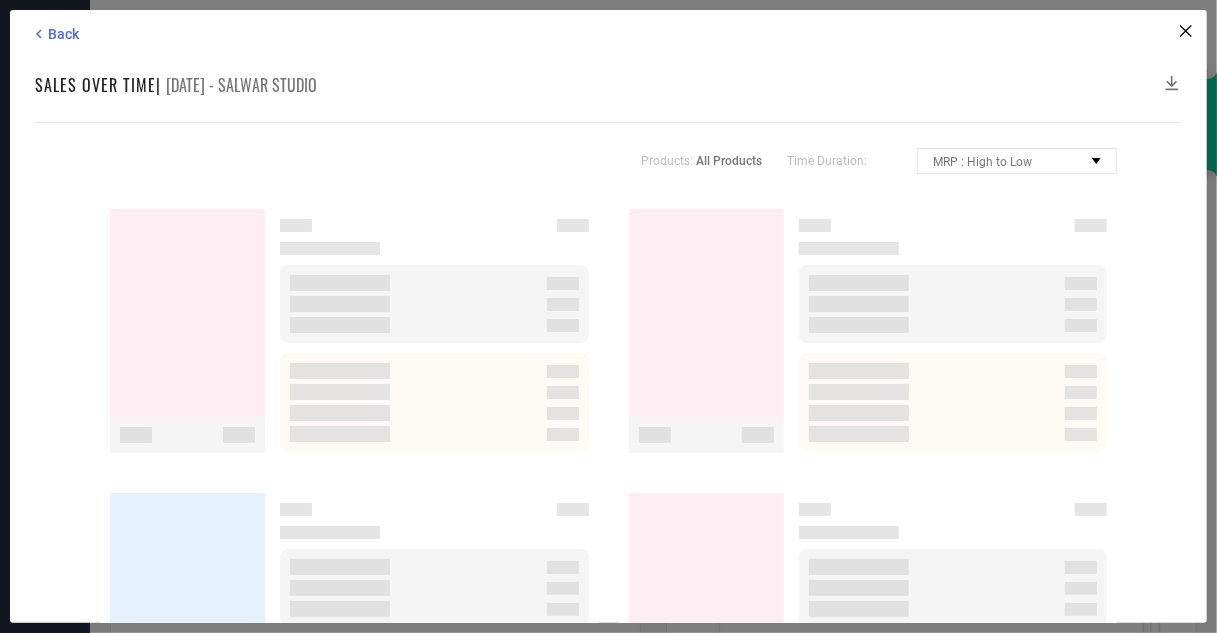 click at bounding box center [434, 304] 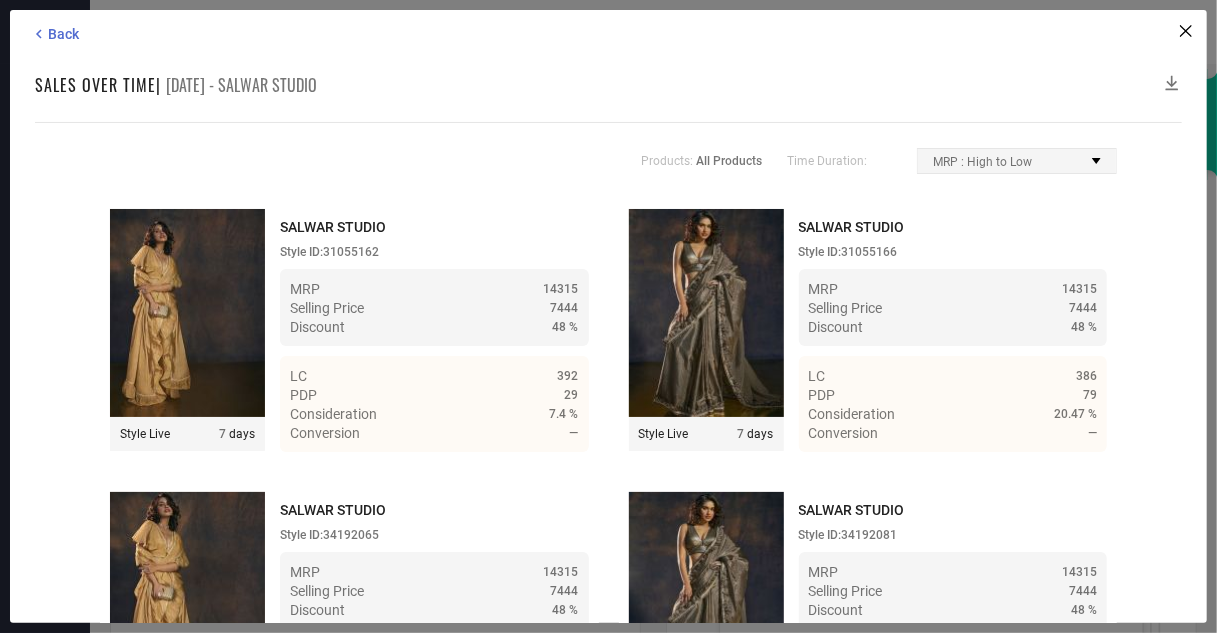 click on "MRP : High to Low" at bounding box center [982, 162] 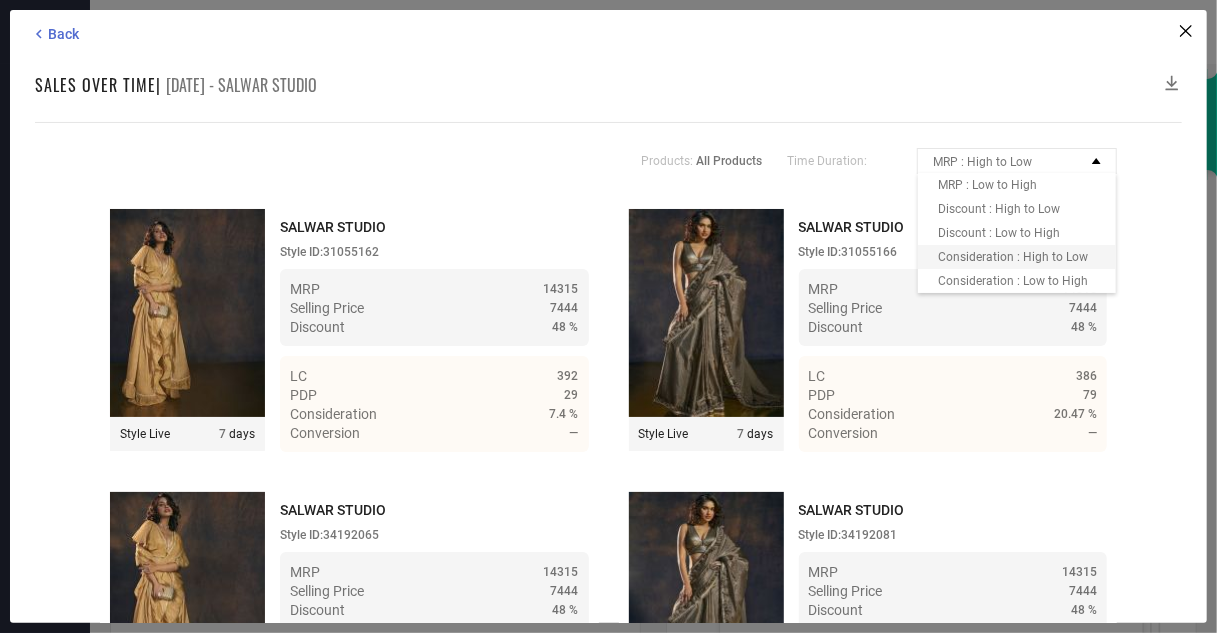 click on "Consideration : High to Low" at bounding box center [1013, 257] 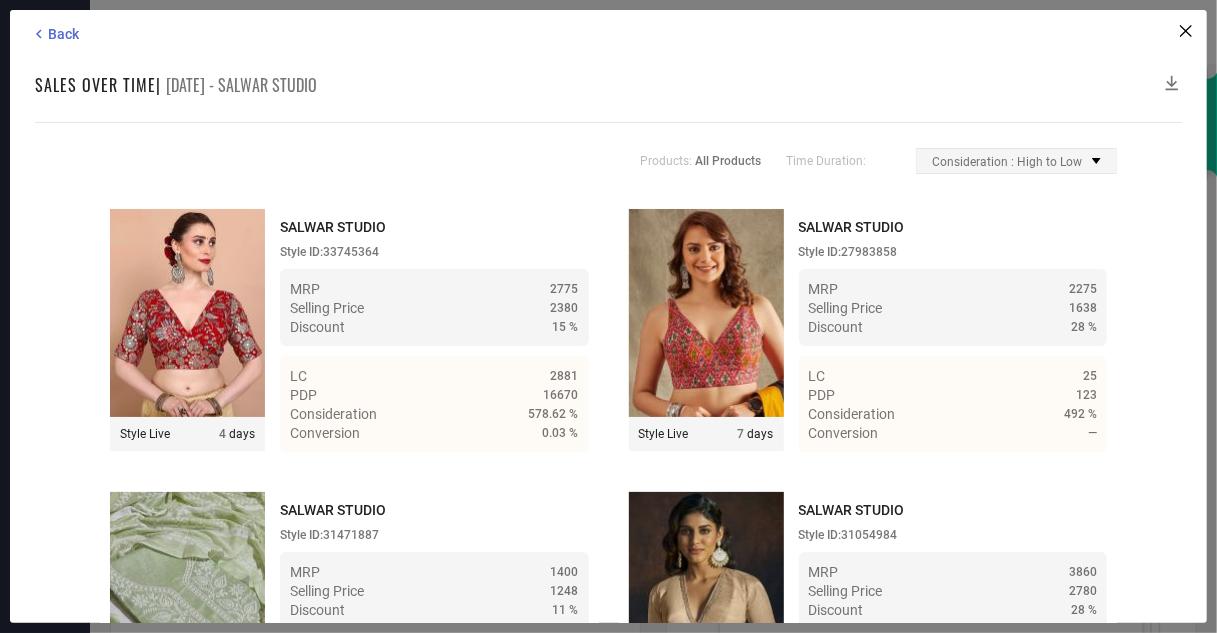 click on "Consideration : High to Low" at bounding box center (1007, 162) 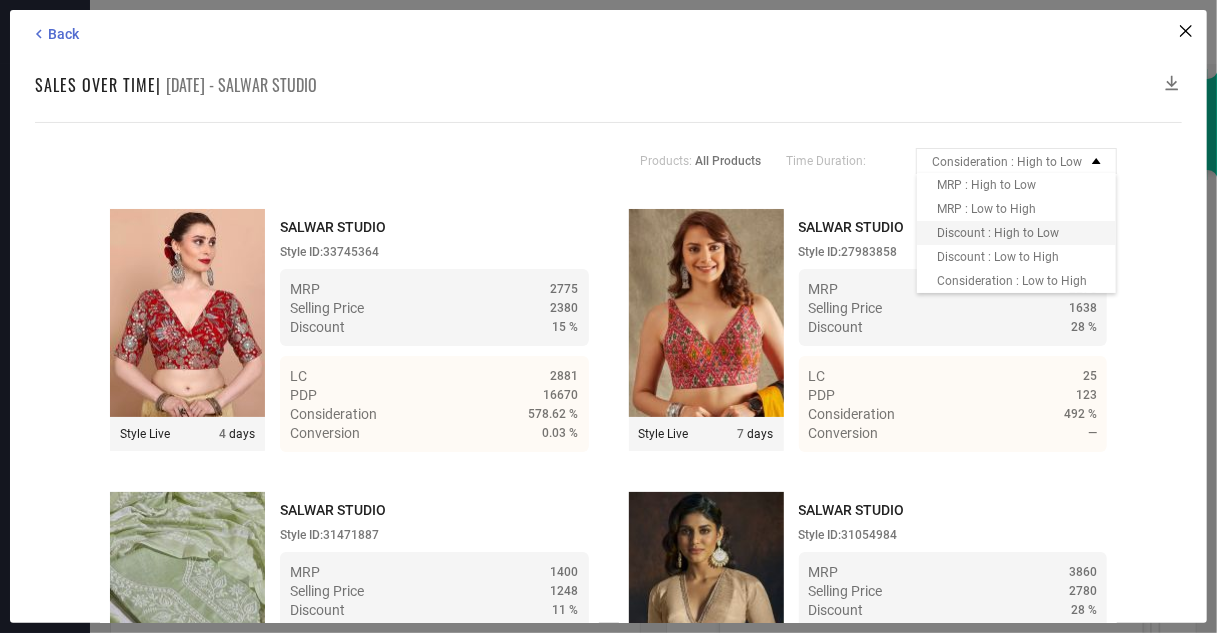 click on "Discount : High to Low" at bounding box center [1016, 233] 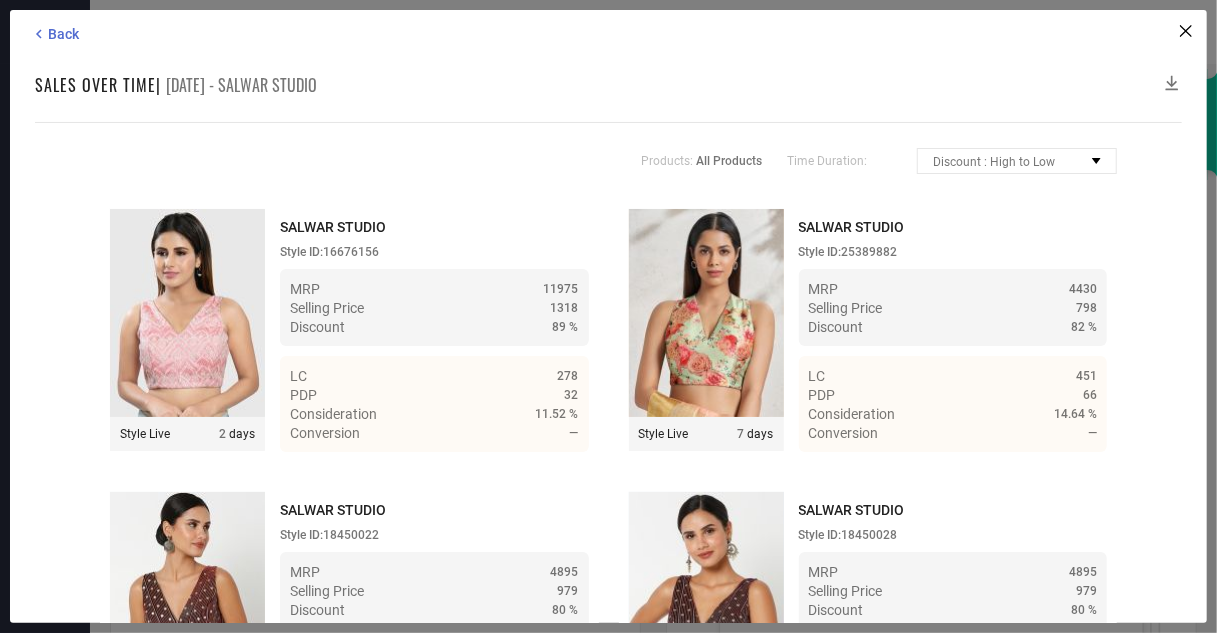 scroll, scrollTop: 438, scrollLeft: 0, axis: vertical 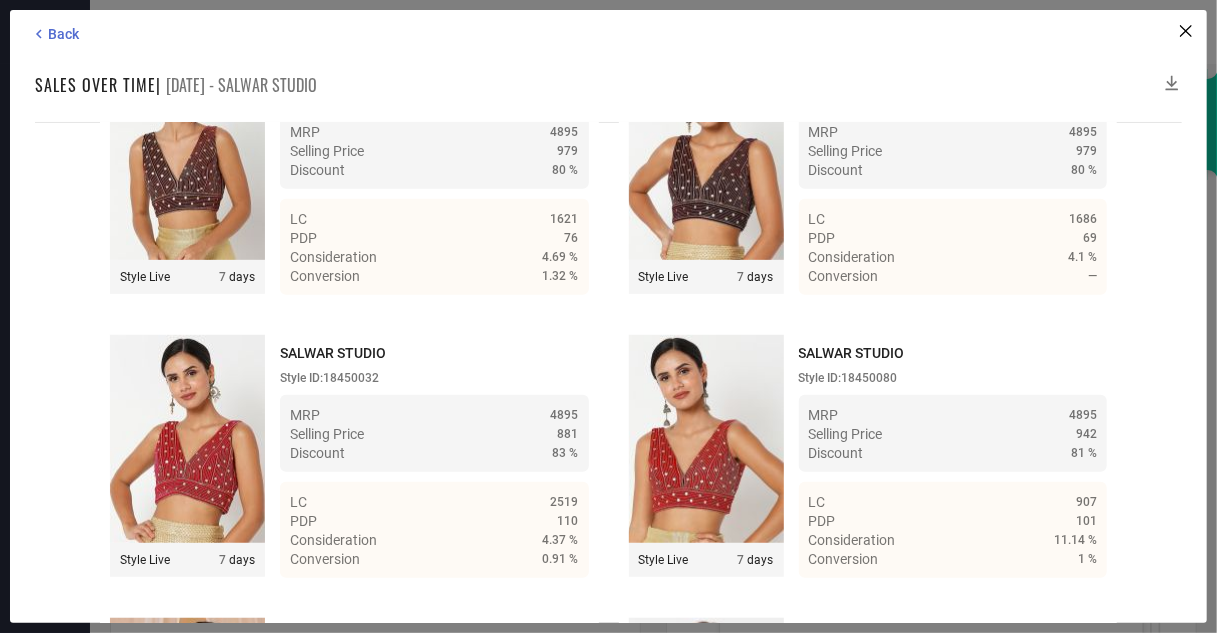 click at bounding box center [187, 156] 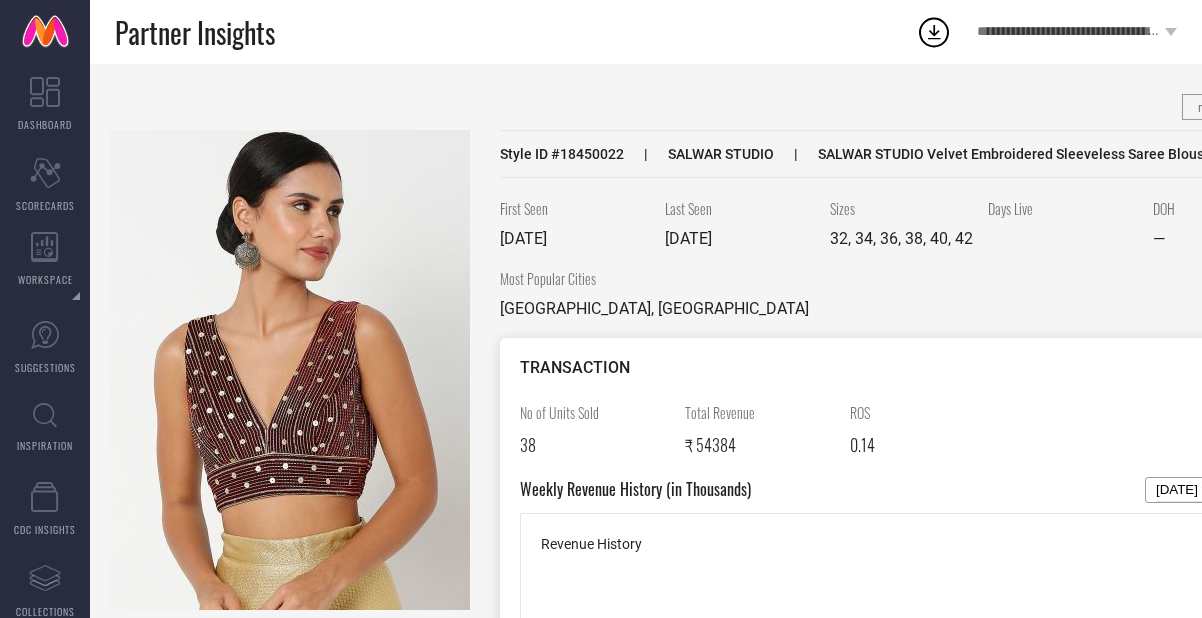 scroll, scrollTop: 0, scrollLeft: 0, axis: both 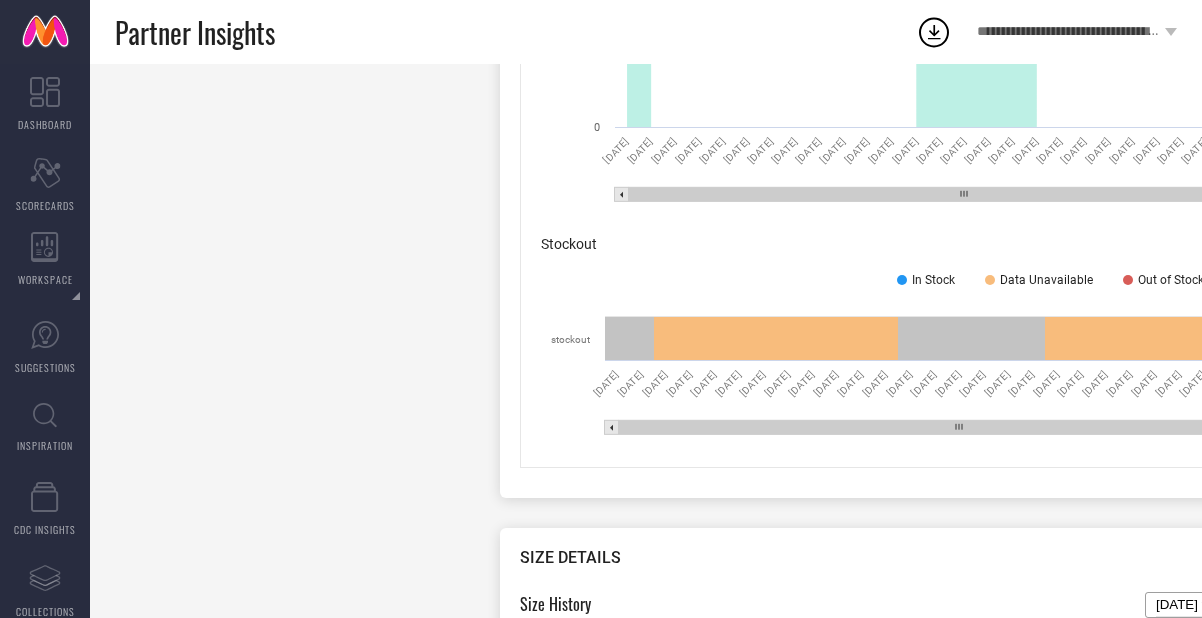 drag, startPoint x: 969, startPoint y: 423, endPoint x: 1152, endPoint y: 456, distance: 185.9516 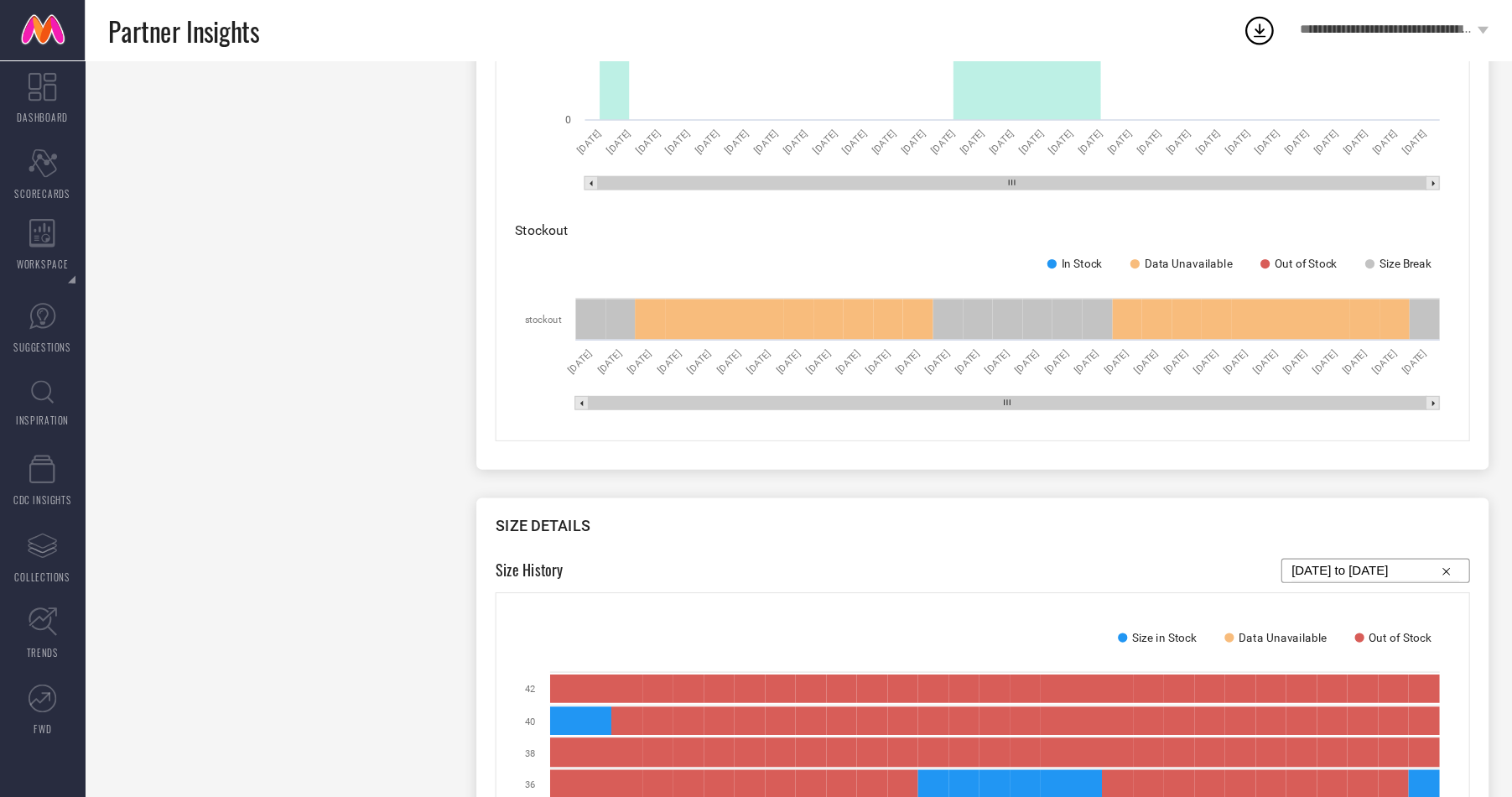 scroll, scrollTop: 1037, scrollLeft: 0, axis: vertical 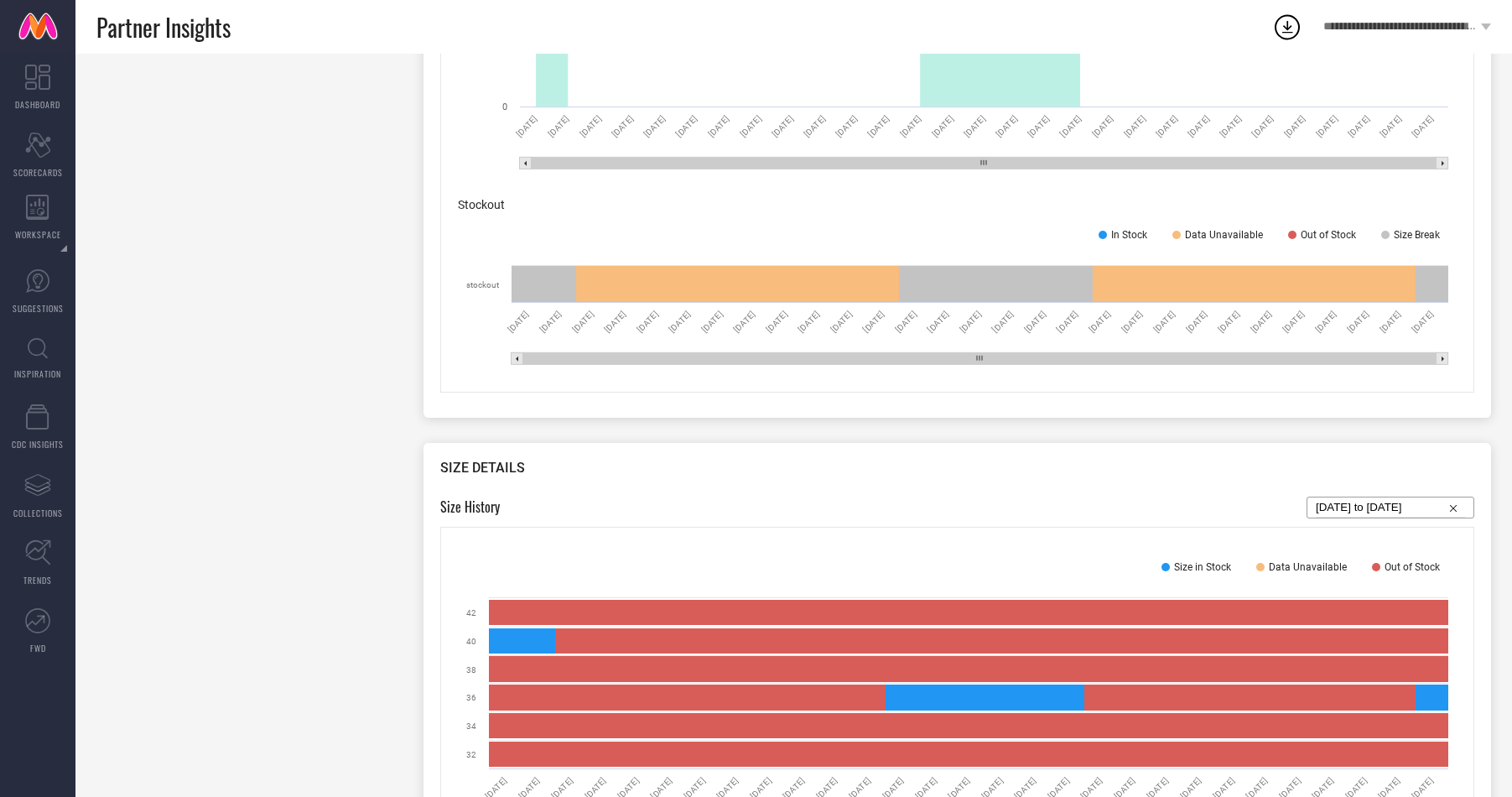 drag, startPoint x: 938, startPoint y: 0, endPoint x: 282, endPoint y: 361, distance: 748.7703 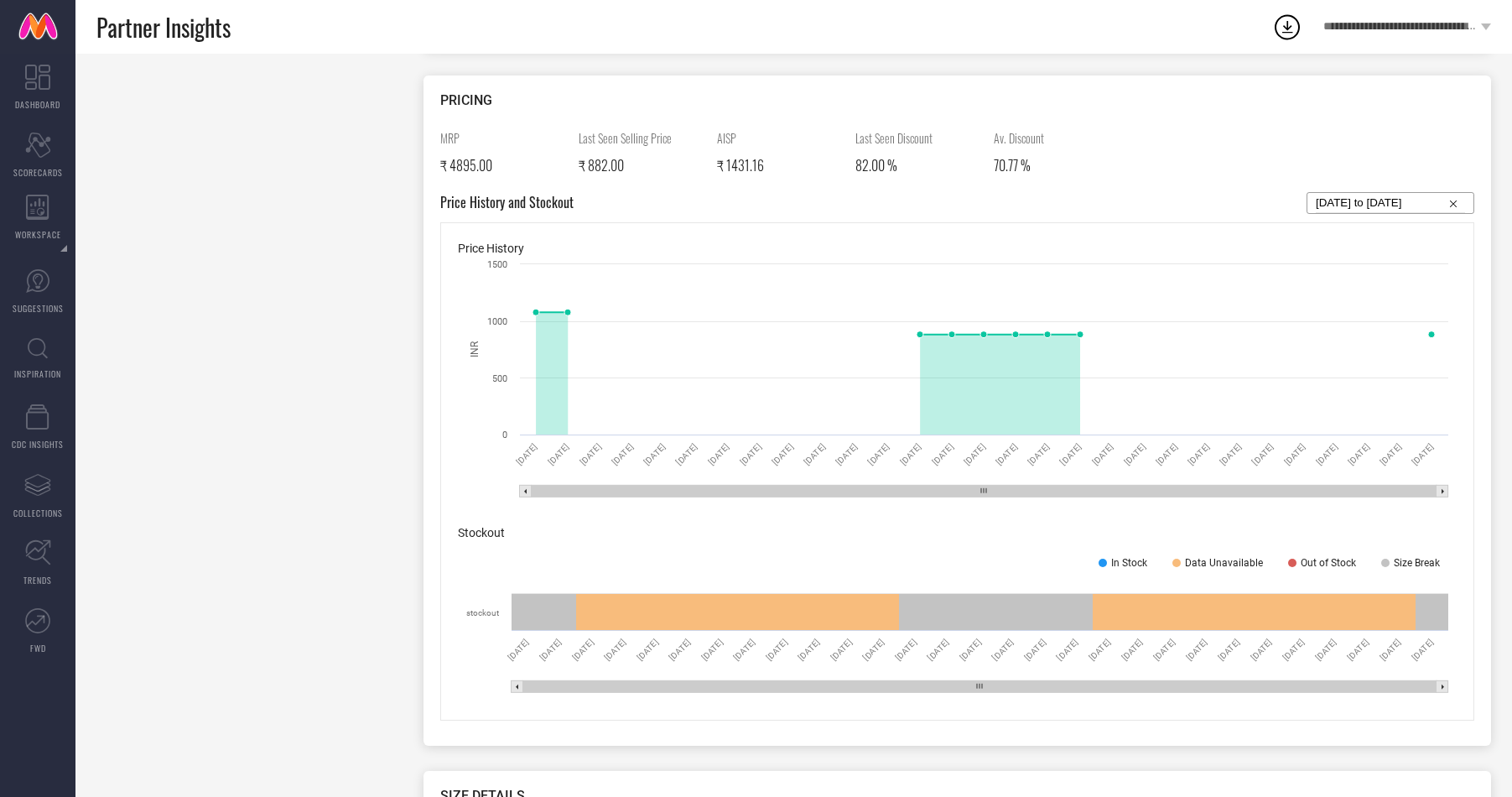 scroll, scrollTop: 634, scrollLeft: 0, axis: vertical 